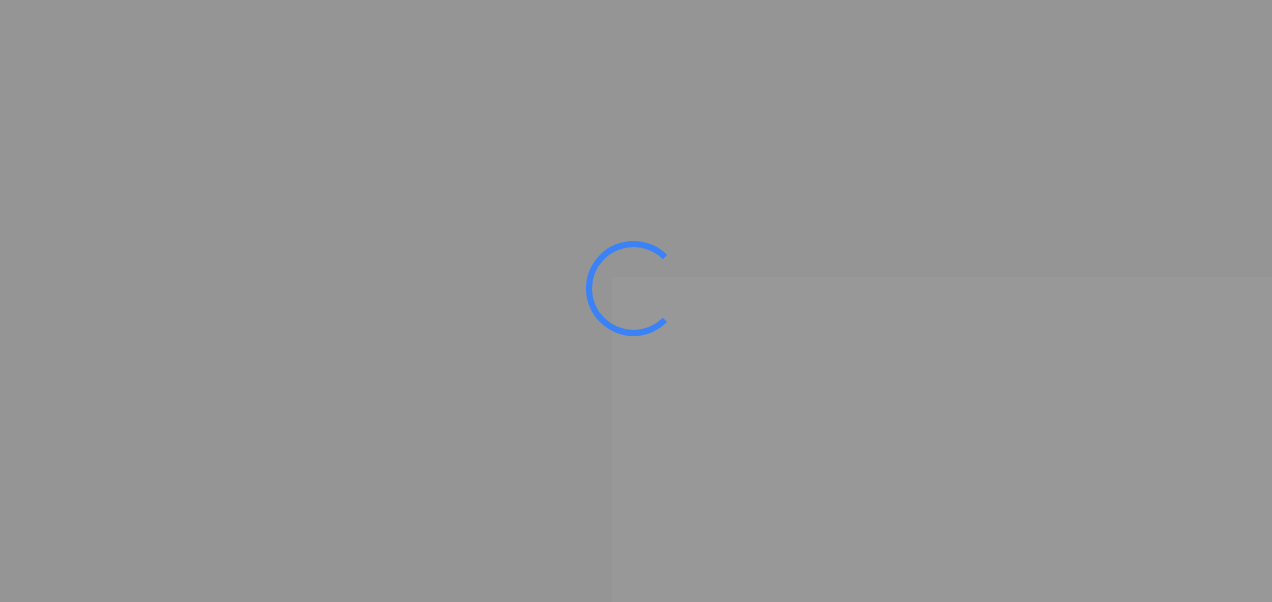 scroll, scrollTop: 0, scrollLeft: 0, axis: both 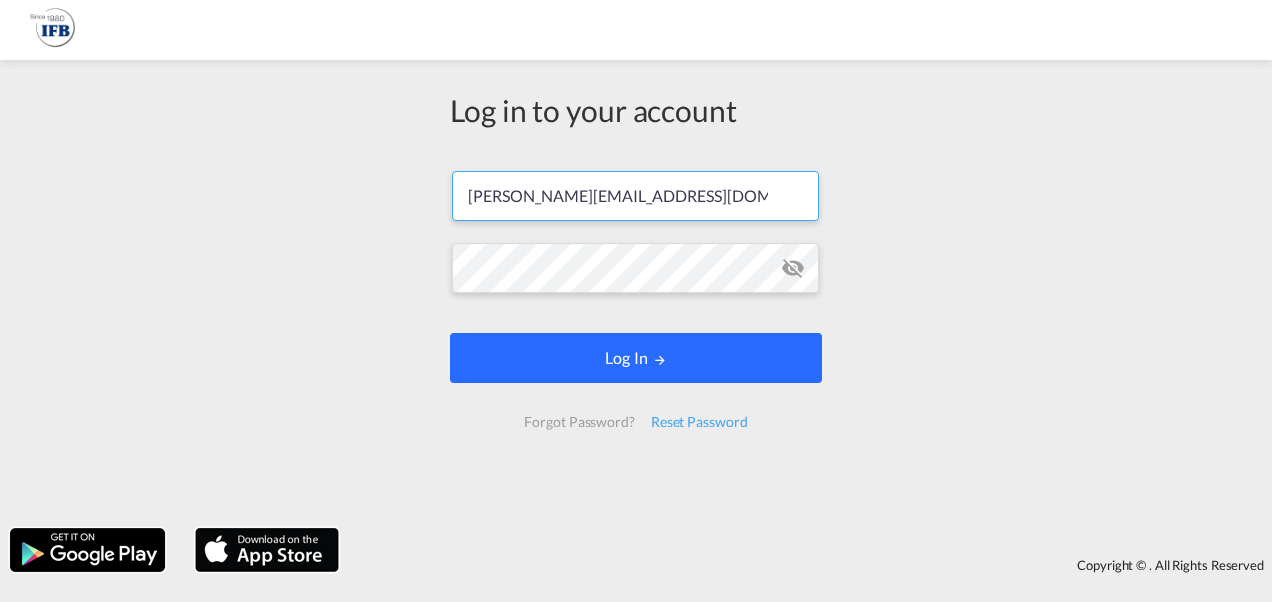 click on "Log In" at bounding box center (636, 358) 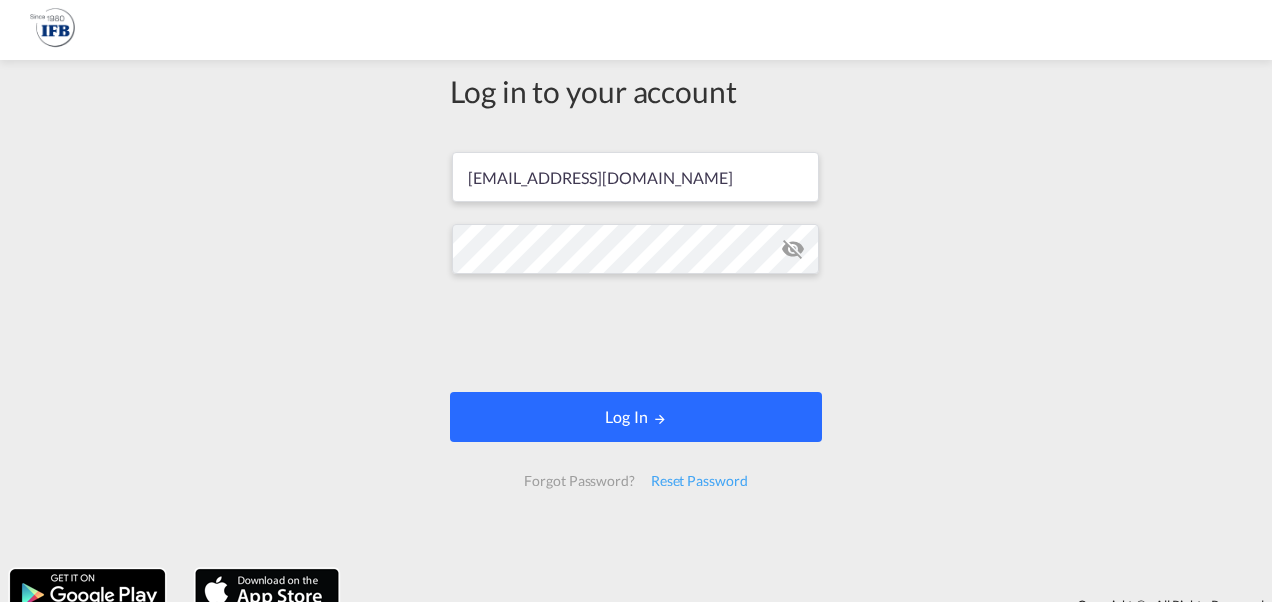 click on "Log In" at bounding box center [636, 417] 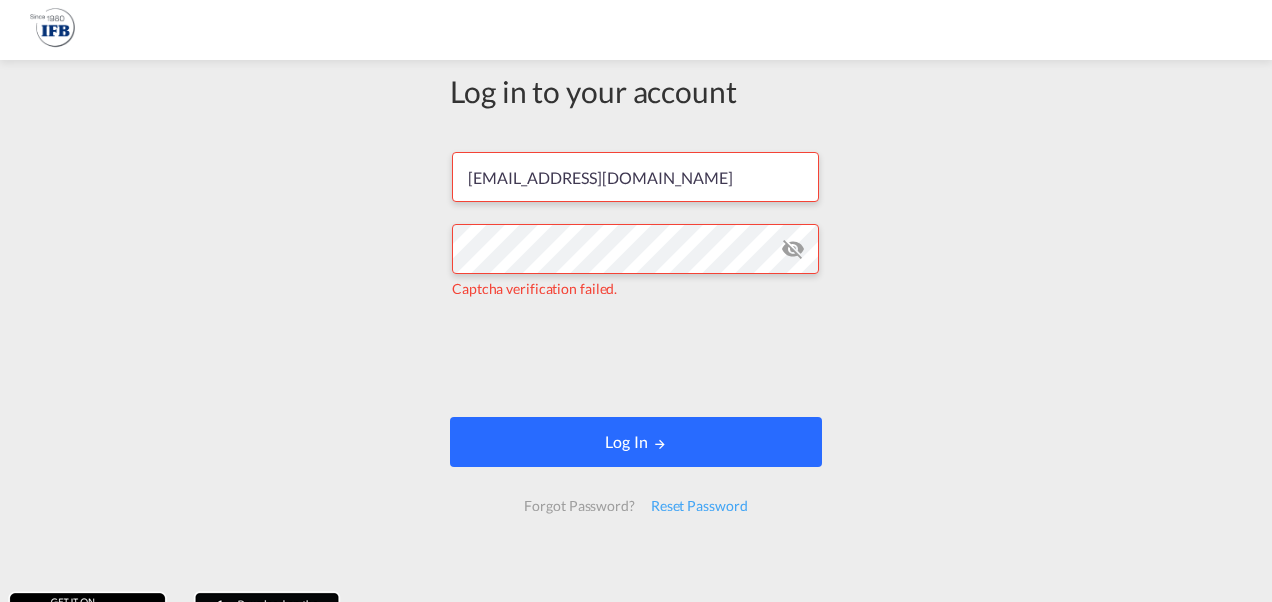 click on "Log In" at bounding box center [636, 442] 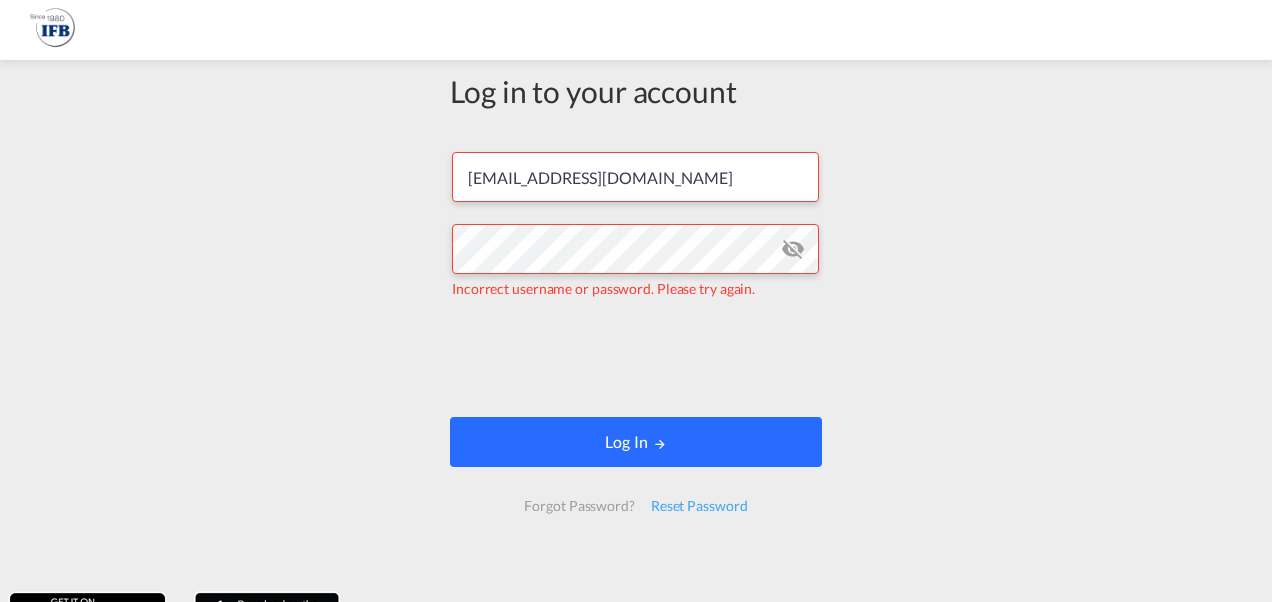 click on "Log In" at bounding box center (636, 442) 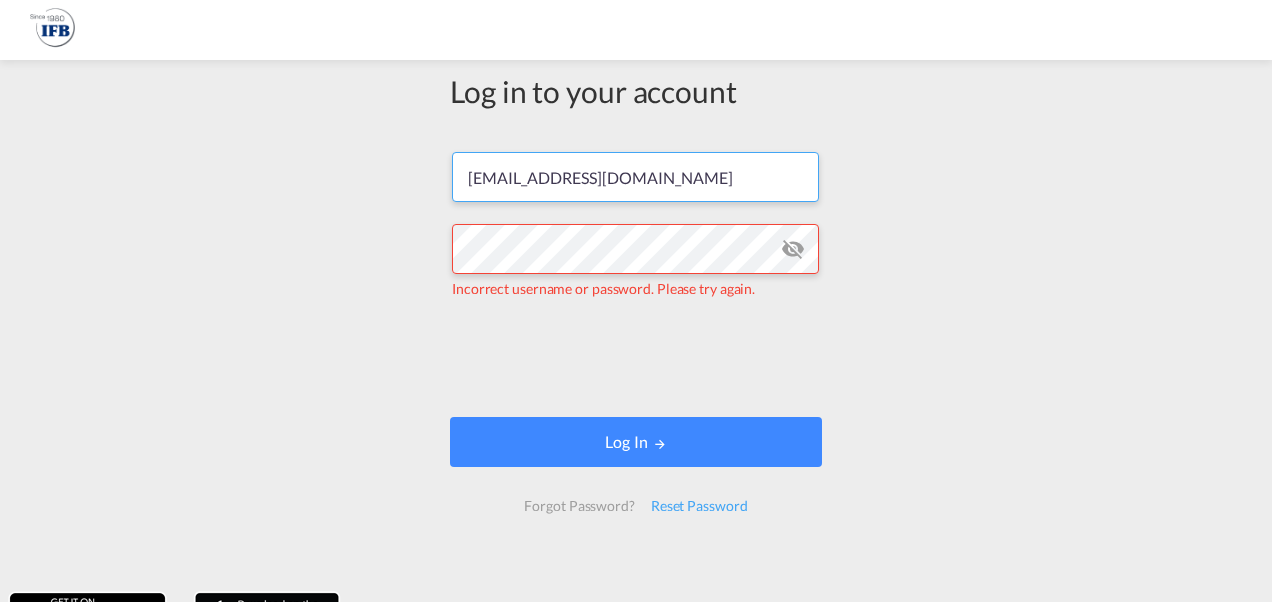 click on "oceanfreight@ifb-poland.pl" at bounding box center [635, 177] 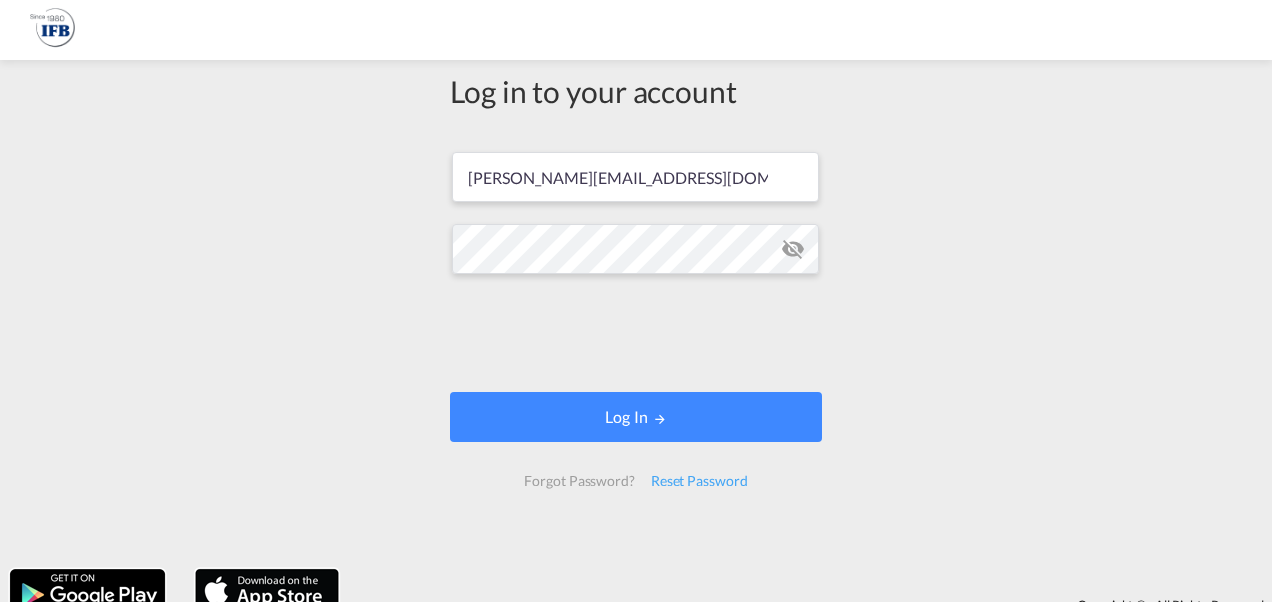 click at bounding box center (793, 249) 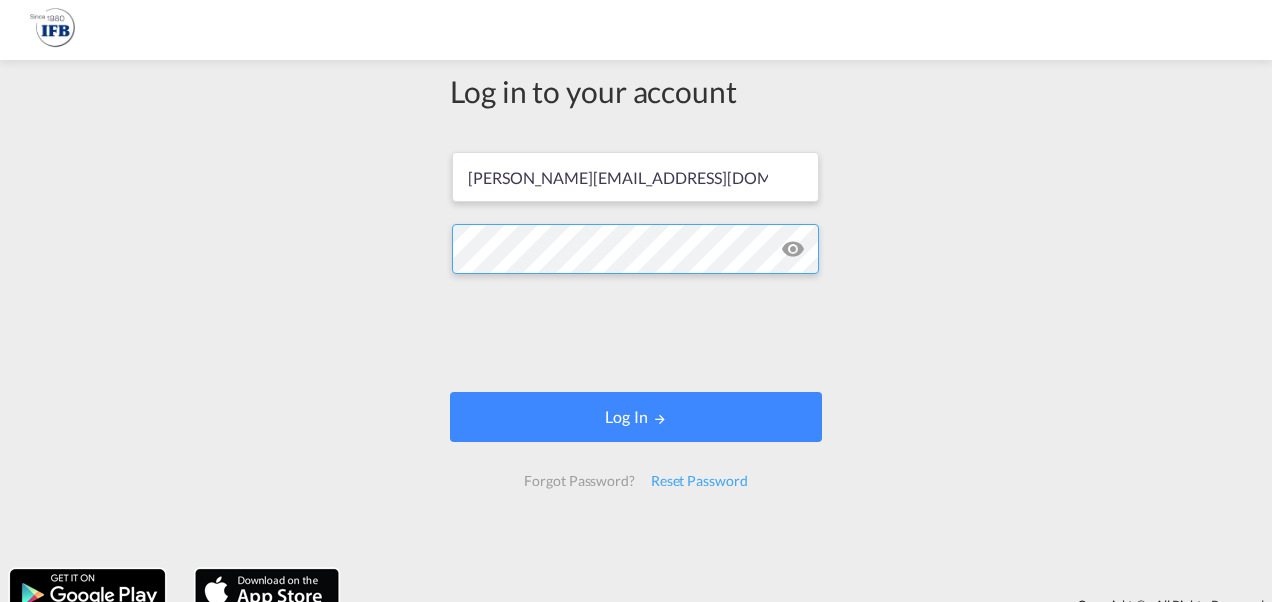 click on "Log in to your account marta.budych@ifb-poland.pl
Log In
Forgot Password?
Reset Password" at bounding box center [636, 314] 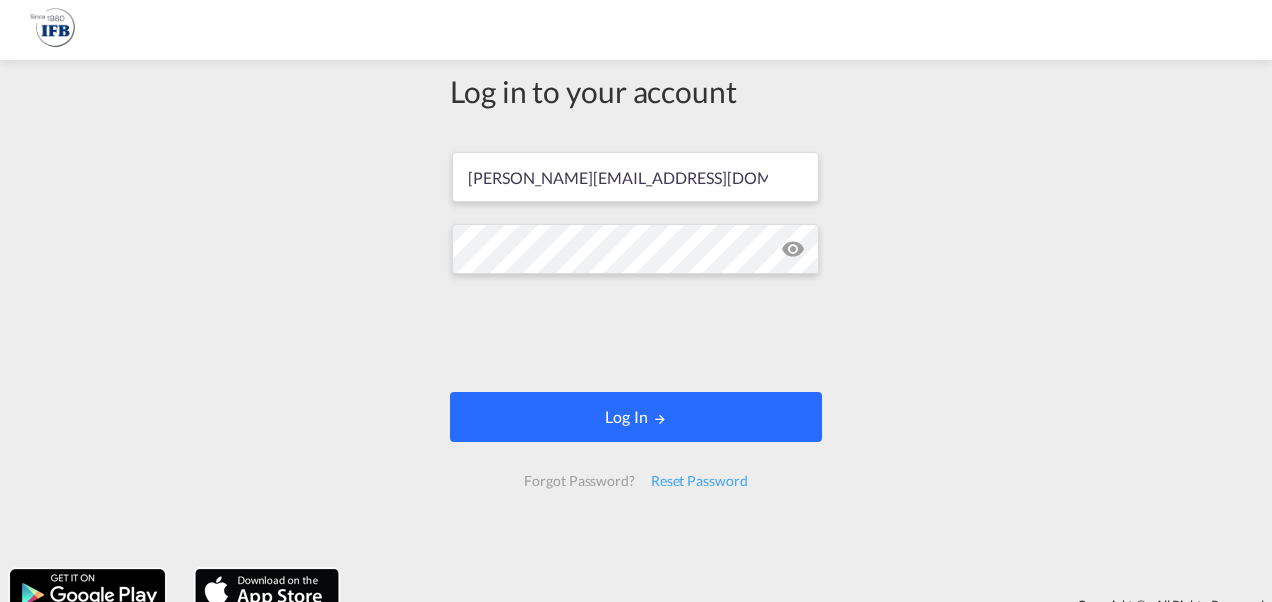 click on "Log In" at bounding box center (636, 417) 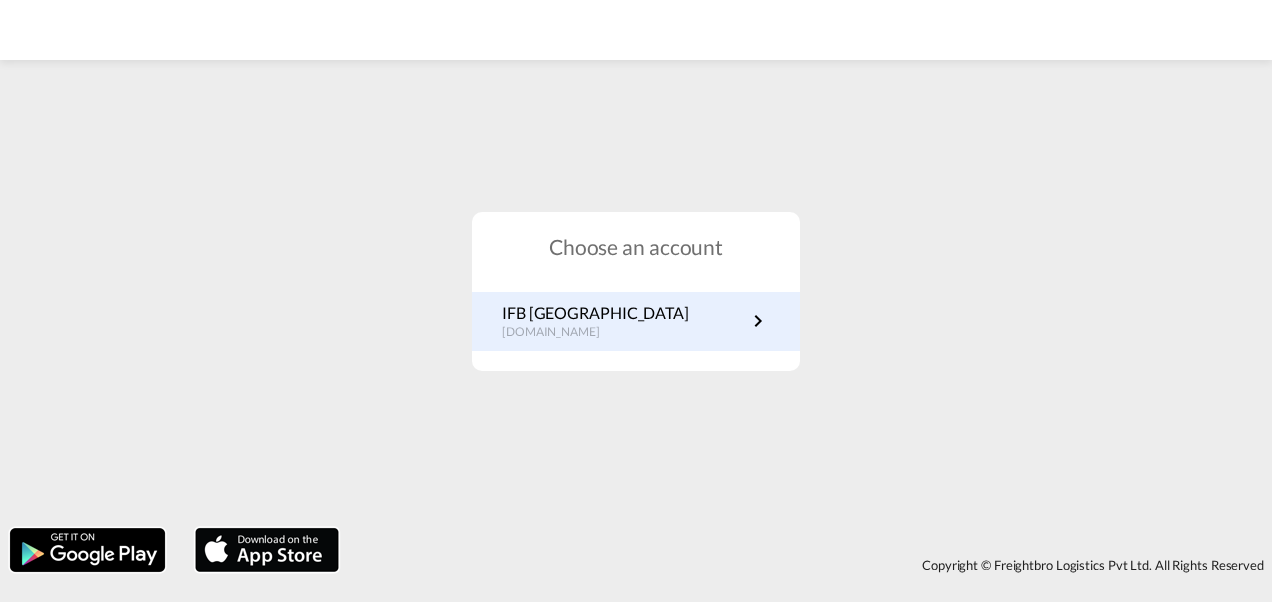 click on "pl.portal.ifb.com" at bounding box center (595, 332) 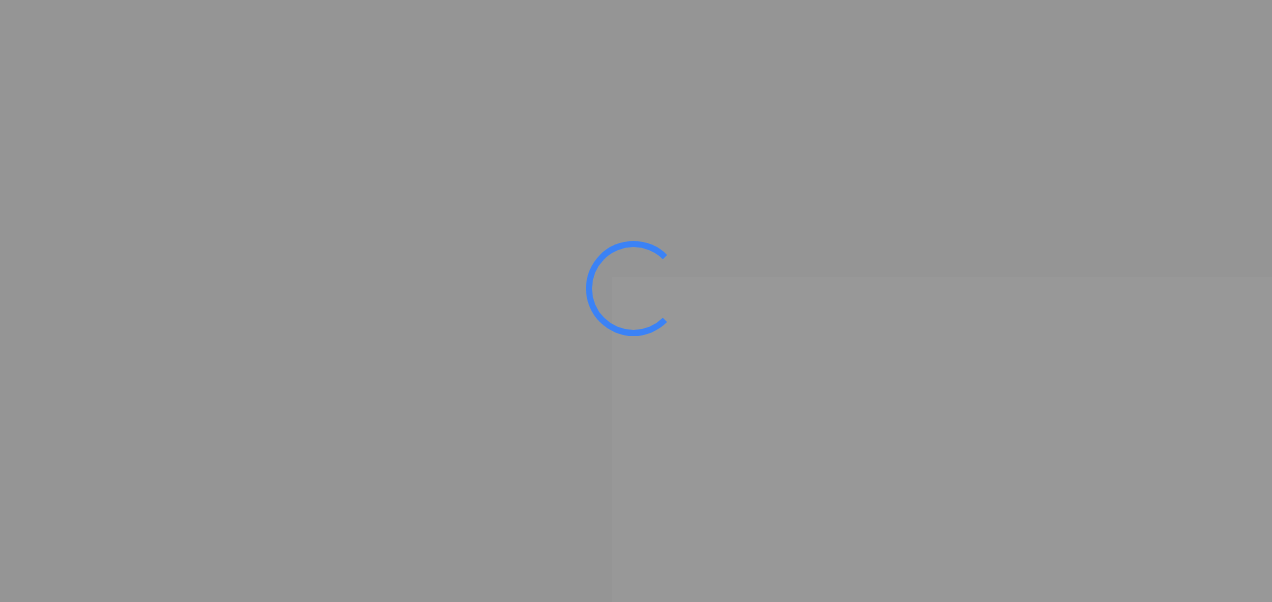 scroll, scrollTop: 0, scrollLeft: 0, axis: both 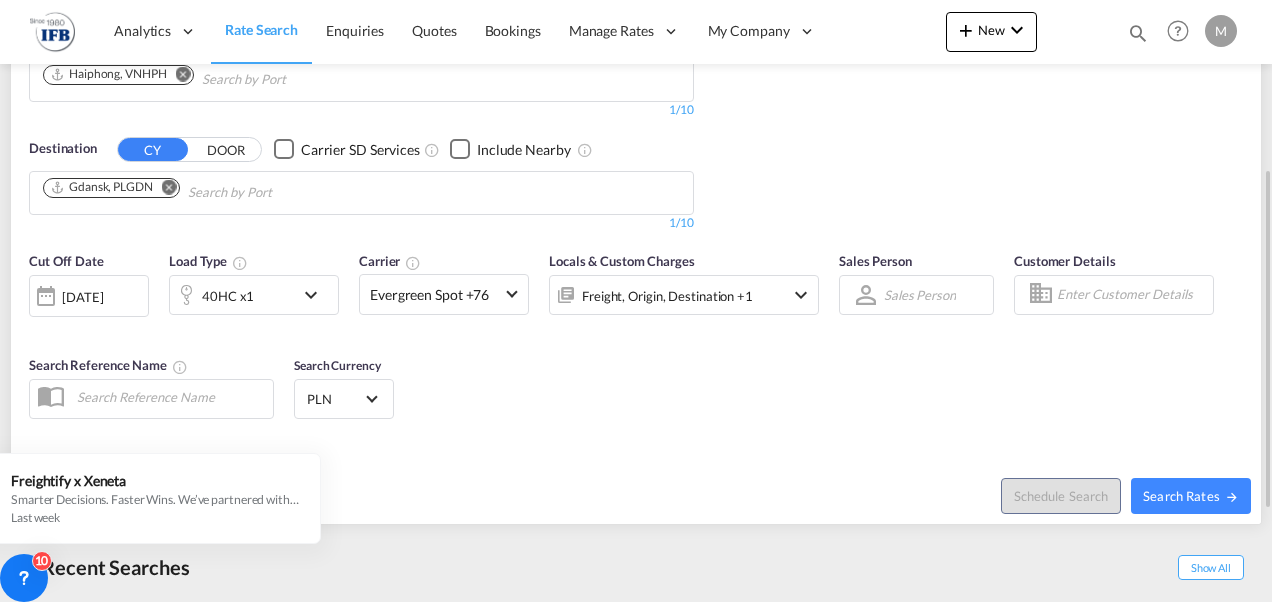 click on "40HC x1" at bounding box center (232, 295) 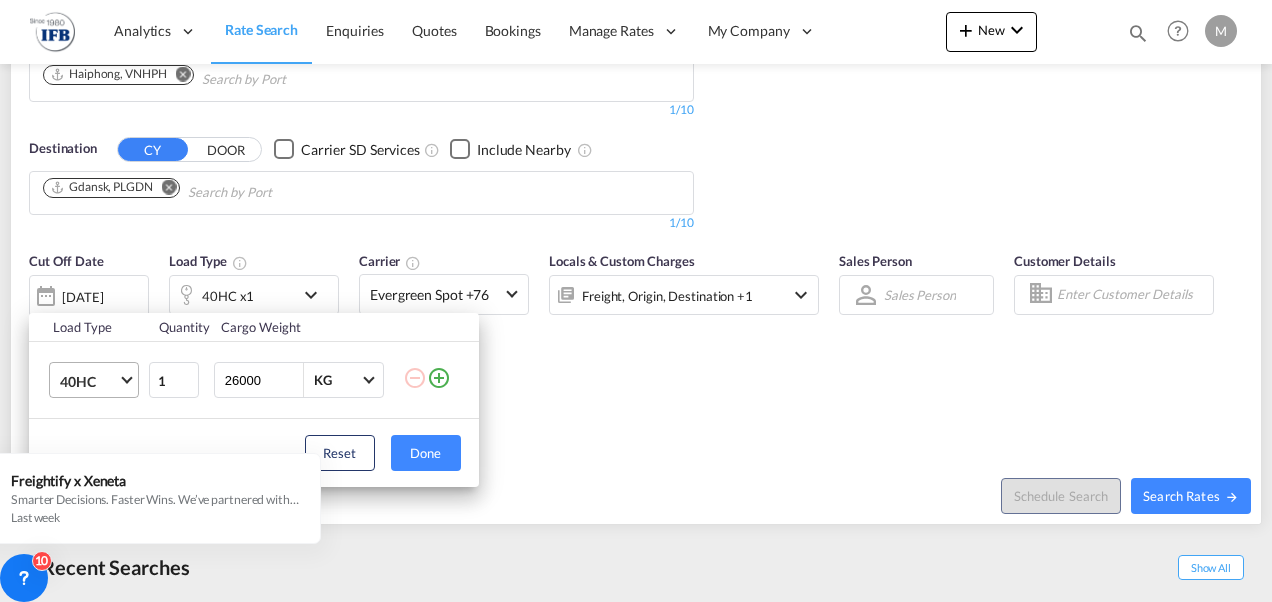 click on "40HC" at bounding box center (89, 382) 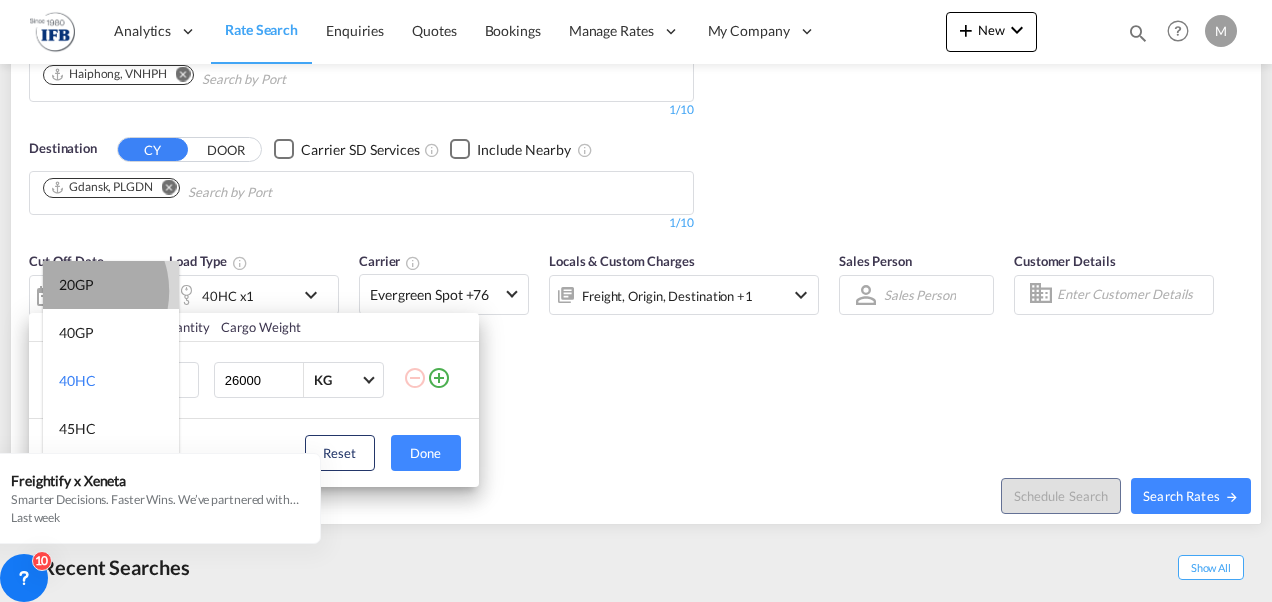click on "20GP" at bounding box center (76, 285) 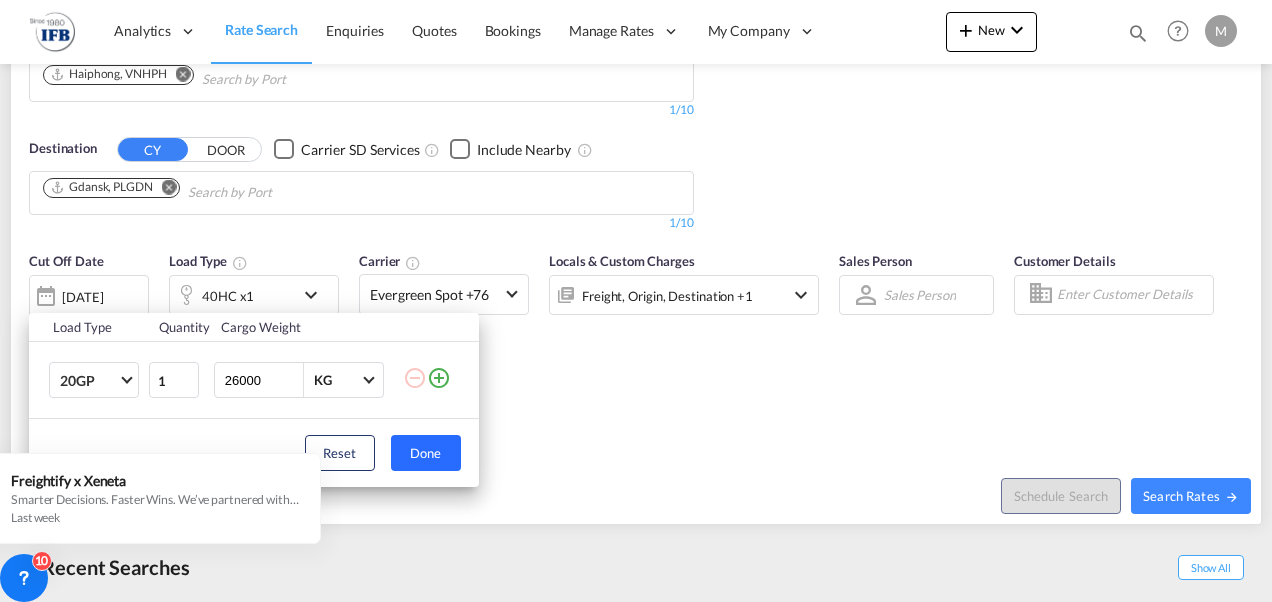 click on "Done" at bounding box center (426, 453) 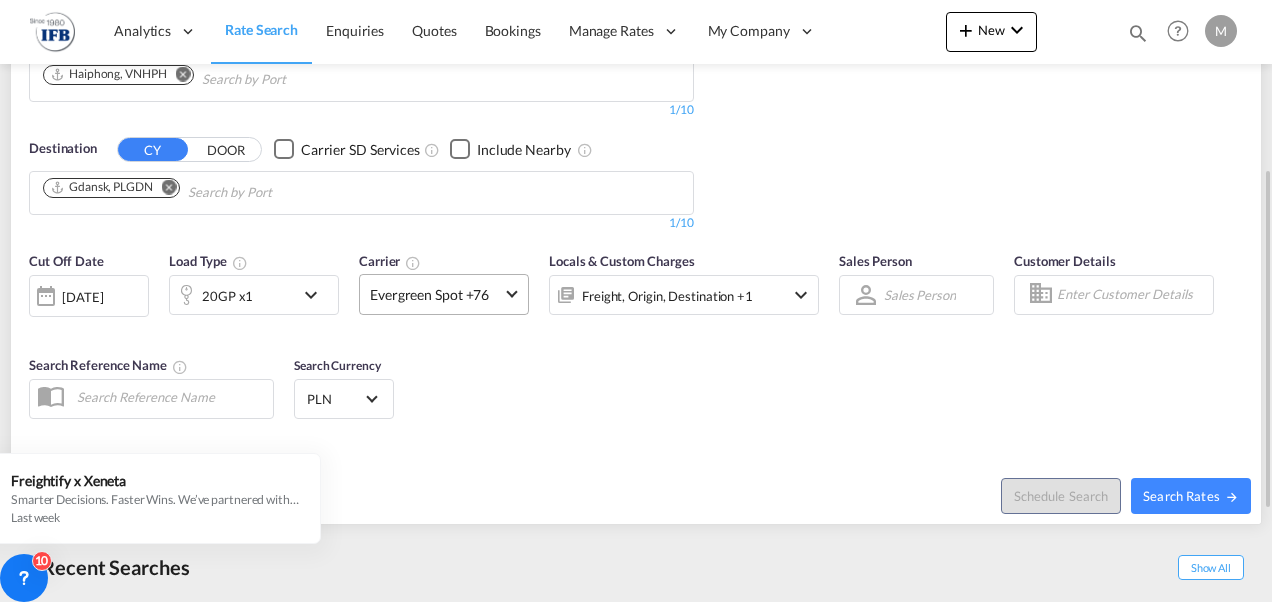 click on "Evergreen Spot +76" at bounding box center (435, 295) 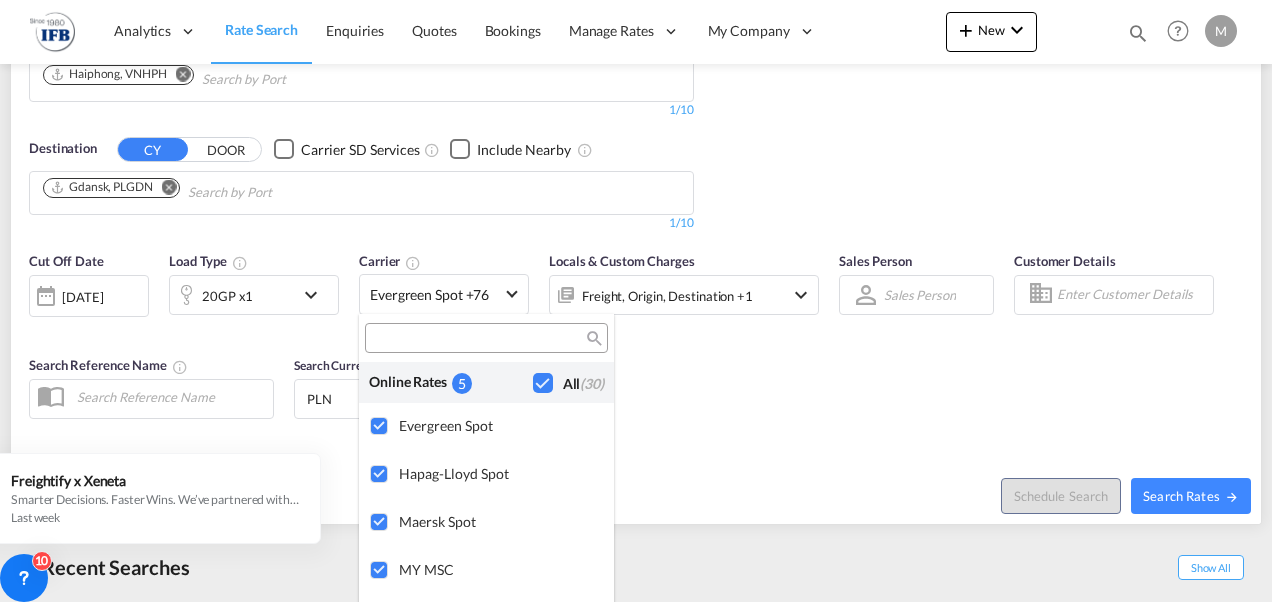 click at bounding box center [636, 301] 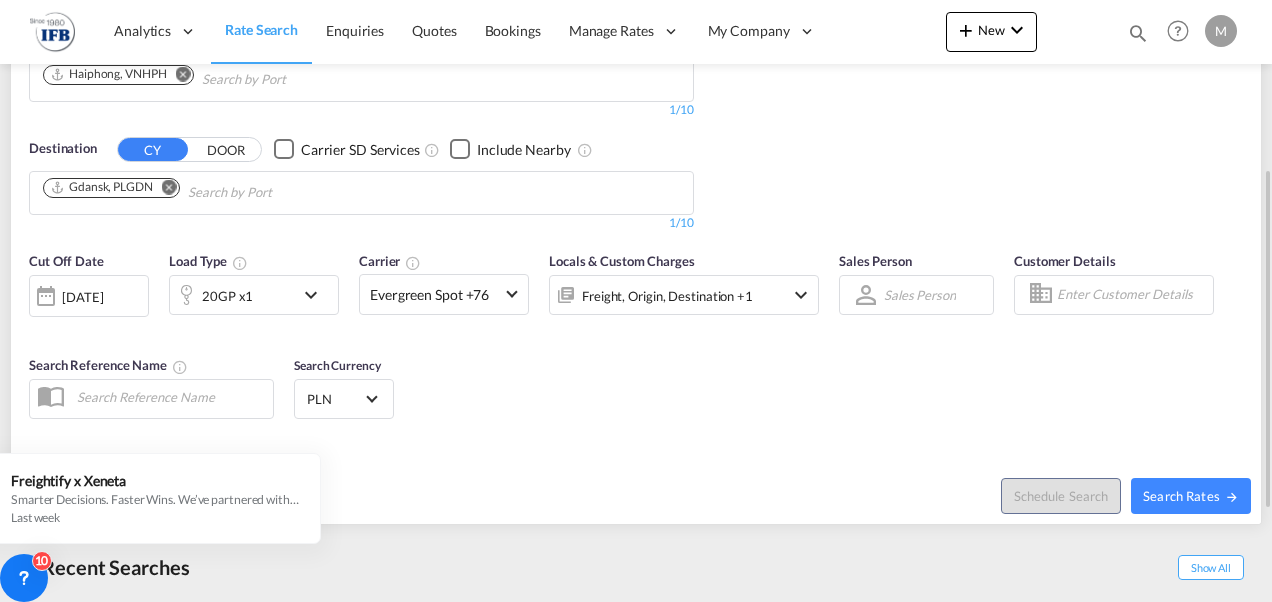 scroll, scrollTop: 300, scrollLeft: 0, axis: vertical 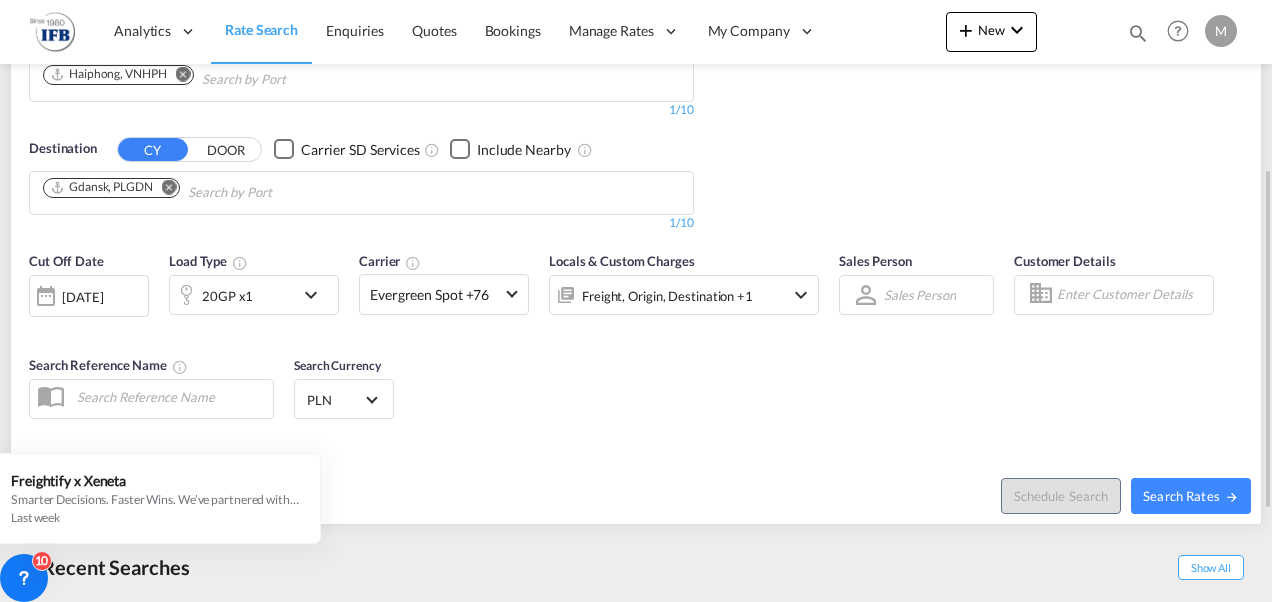 click at bounding box center (371, 397) 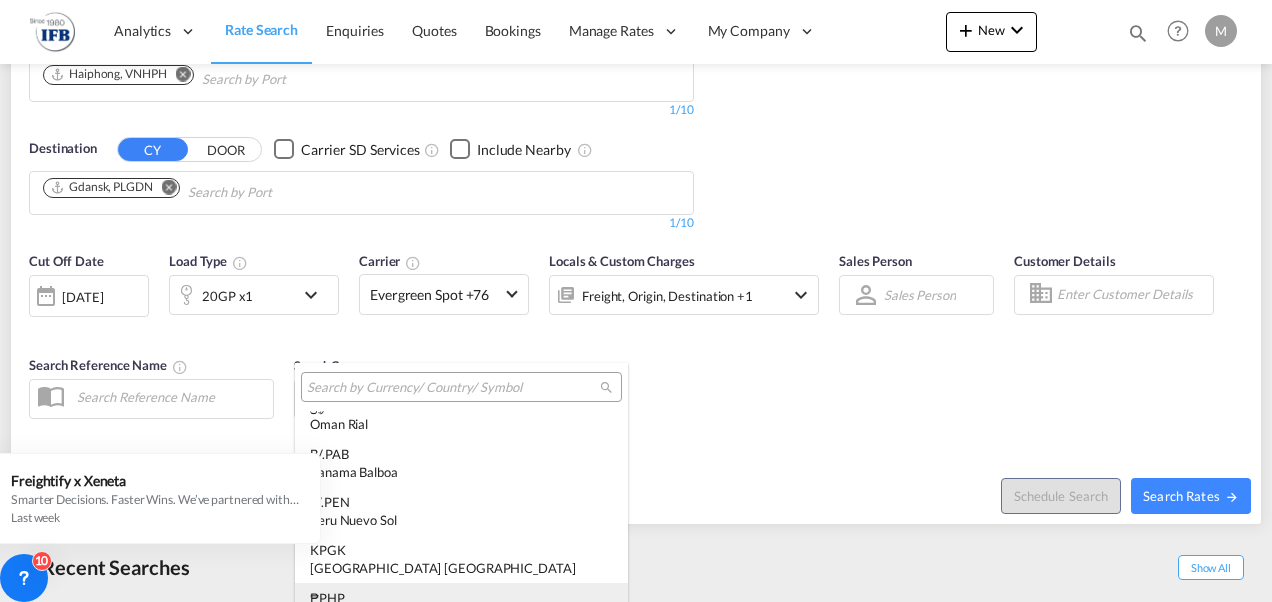 scroll, scrollTop: 4920, scrollLeft: 0, axis: vertical 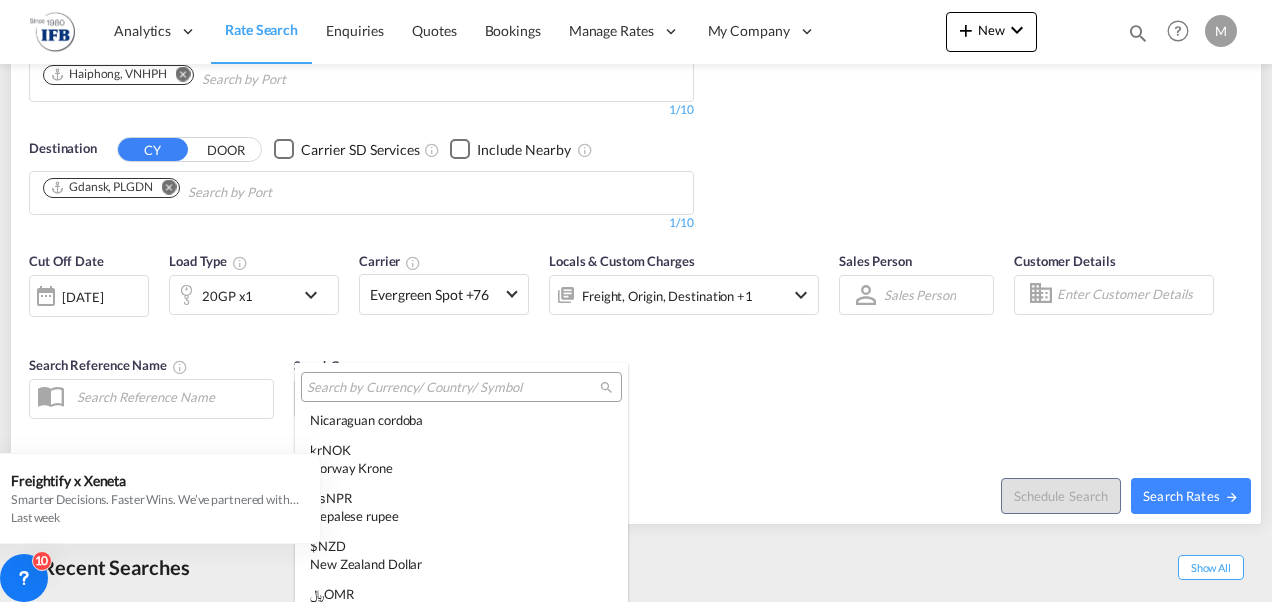 click at bounding box center [453, 388] 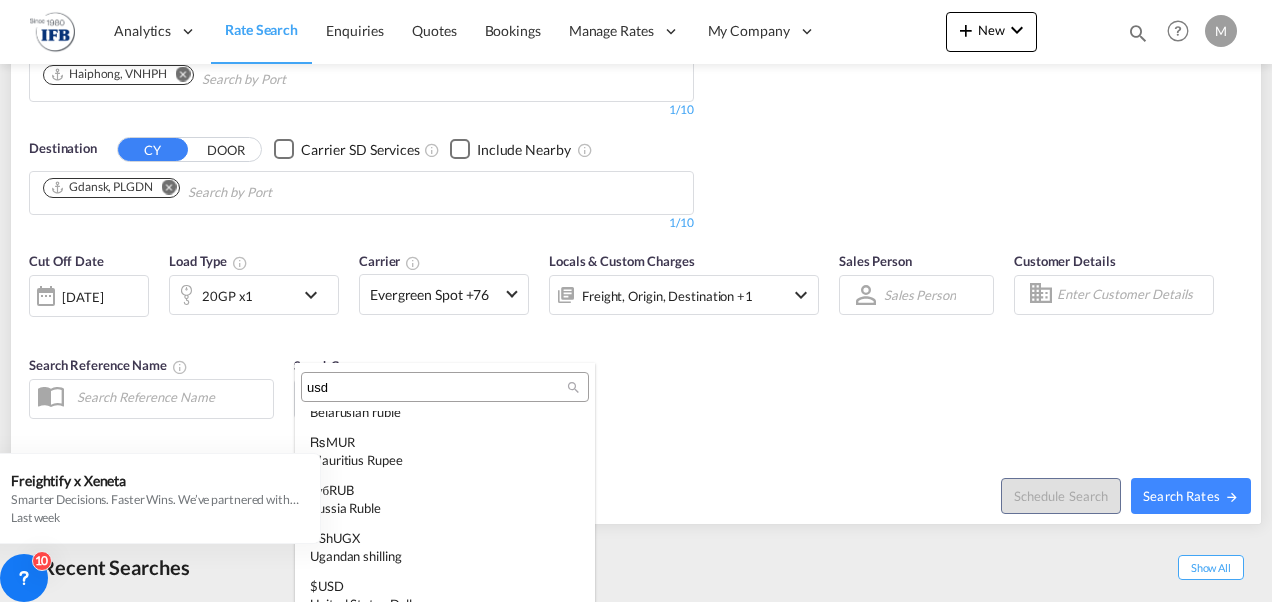 scroll, scrollTop: 0, scrollLeft: 0, axis: both 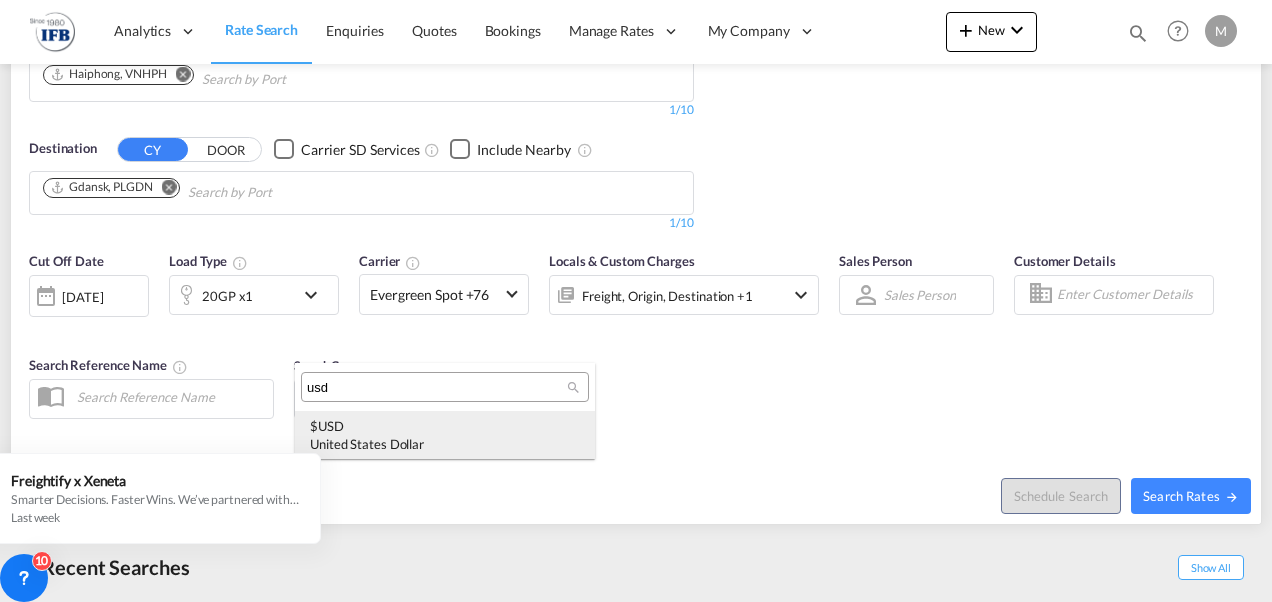 type on "usd" 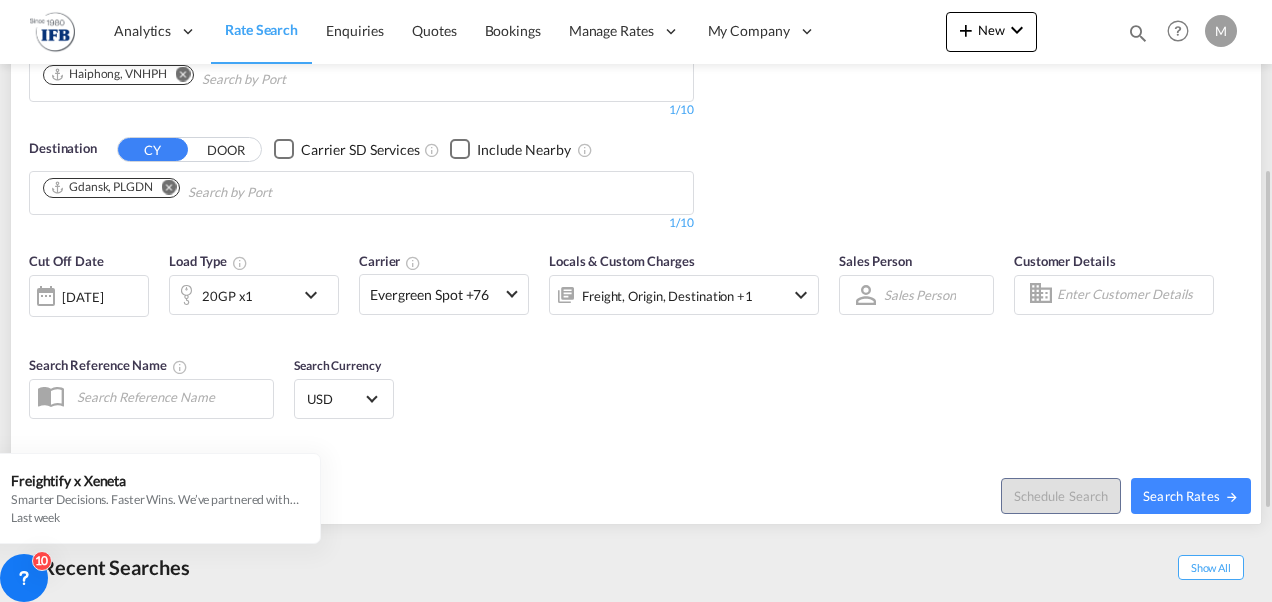 click on "Cut Off Date
[DATE] [DATE]   Load Type
20GP x1
Carrier
Evergreen Spot +76 Locals & Custom Charges Freight,  Origin,  Destination +1
Sales Person
Sales Person Select Sales Person No results found Select Sales Person
Customer Details
Search Reference Name
Search Currency
USD undefined" at bounding box center [636, 338] 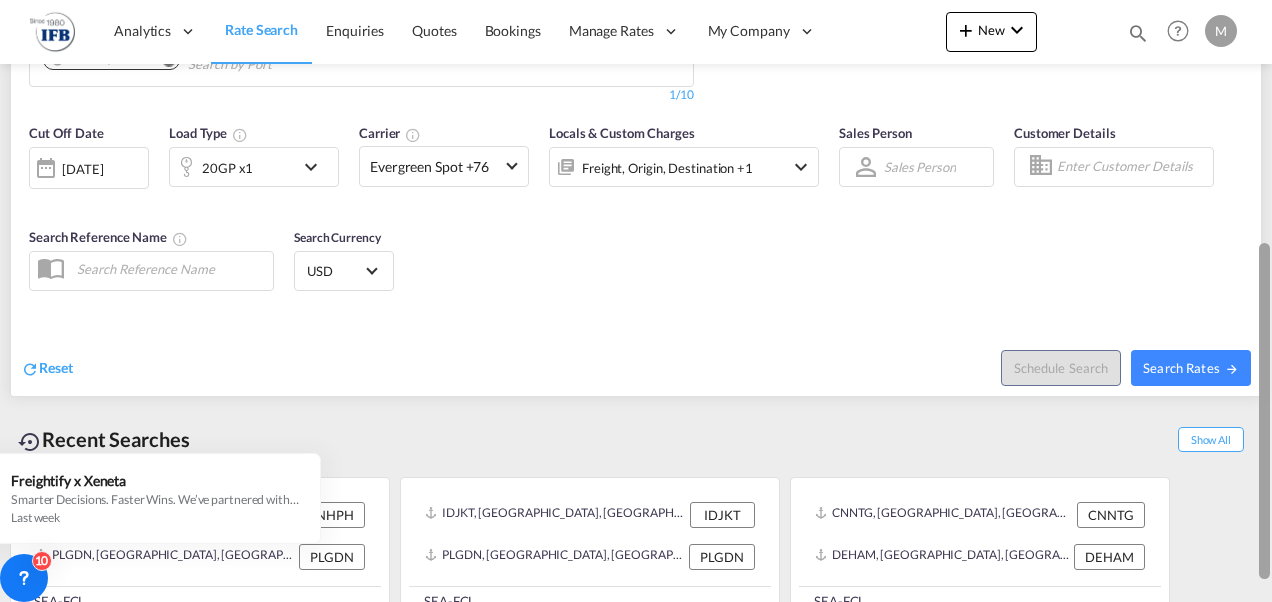 drag, startPoint x: 1263, startPoint y: 449, endPoint x: 1248, endPoint y: 508, distance: 60.876926 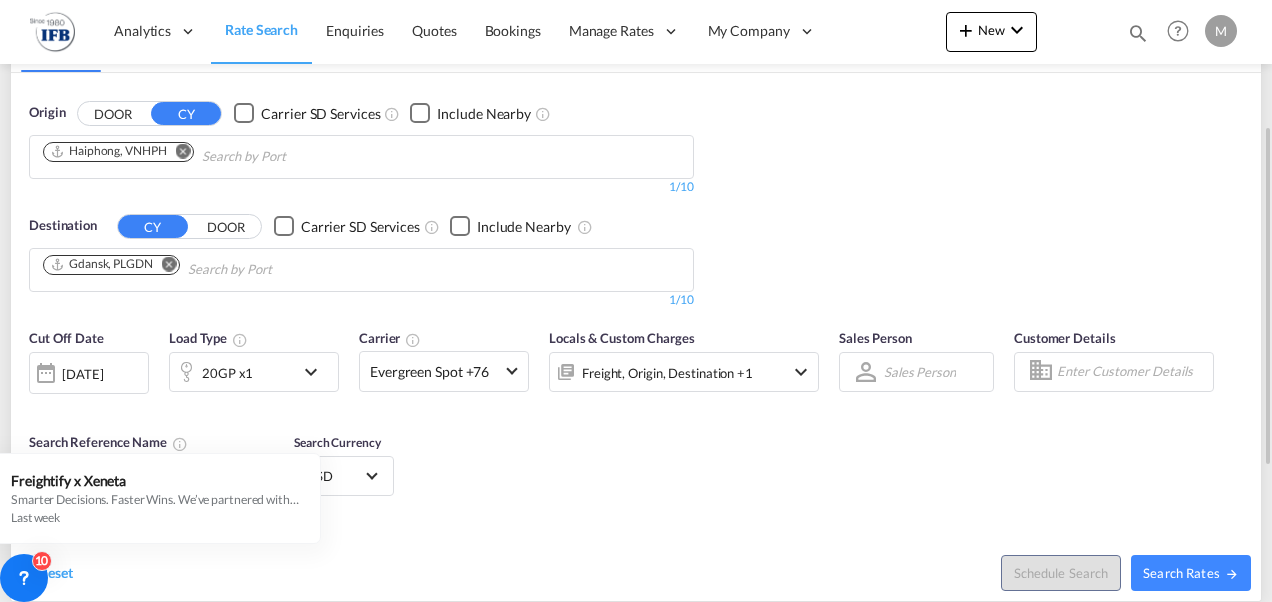 scroll, scrollTop: 123, scrollLeft: 0, axis: vertical 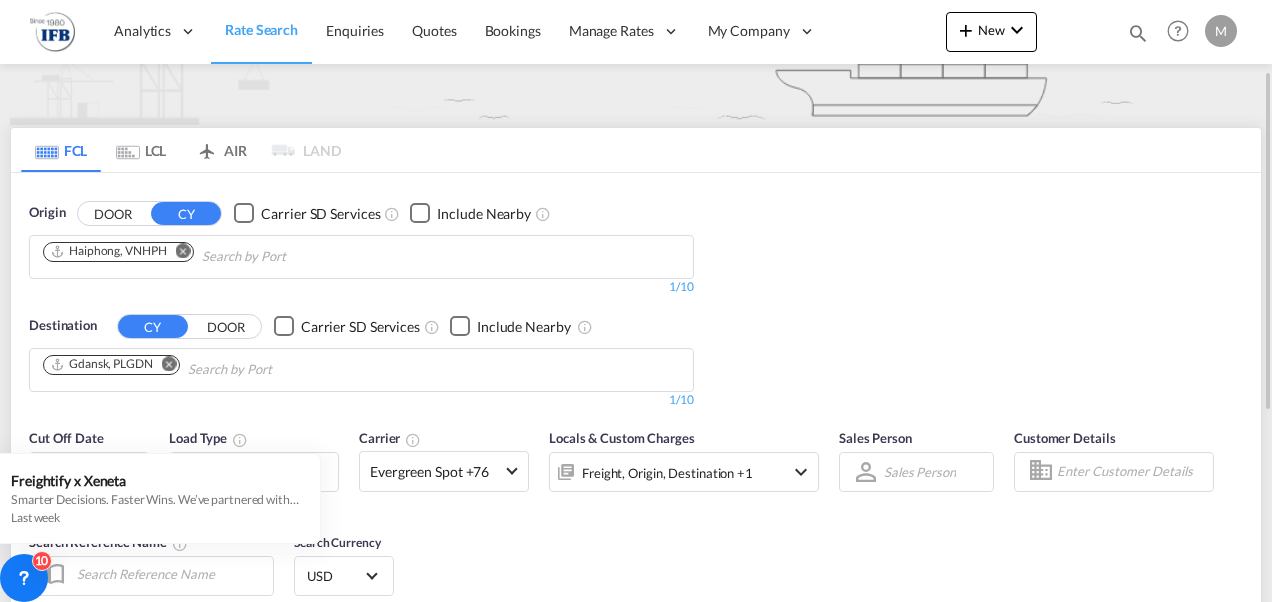 click at bounding box center [183, 250] 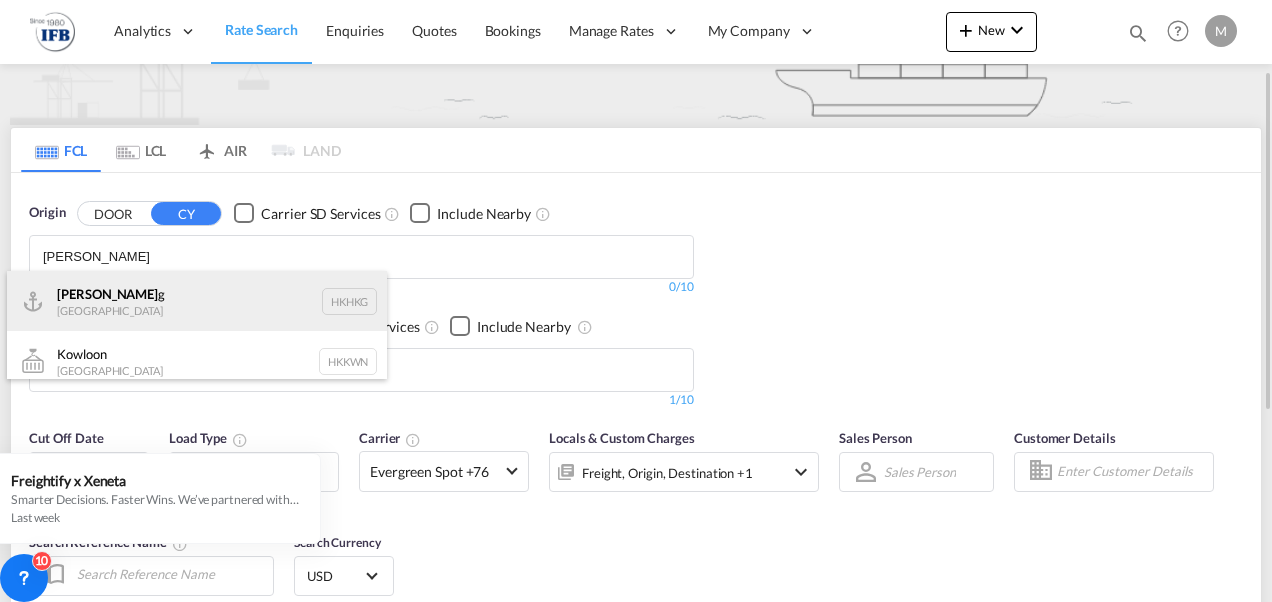 type on "[PERSON_NAME]" 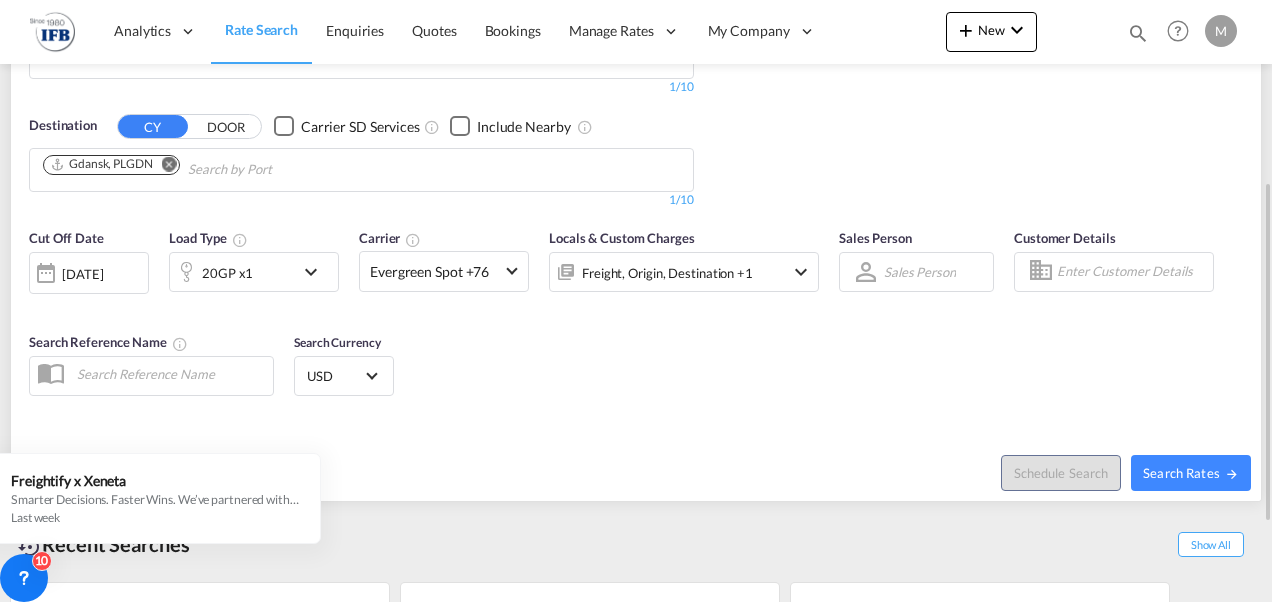 scroll, scrollTop: 423, scrollLeft: 0, axis: vertical 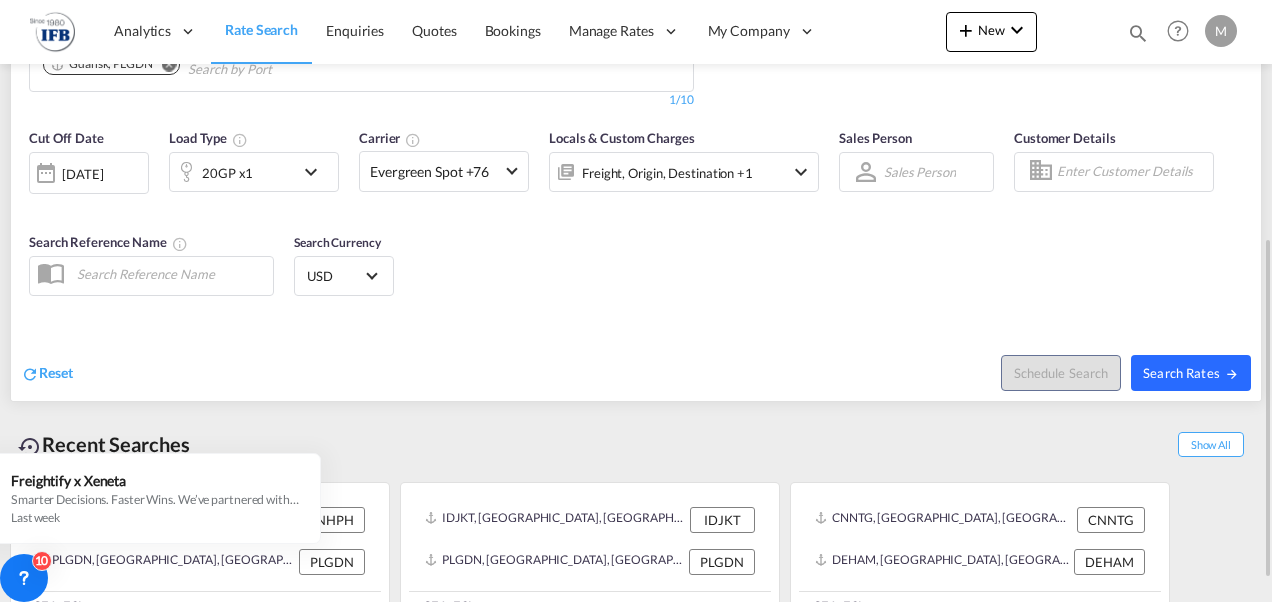click on "Search Rates" at bounding box center (1191, 373) 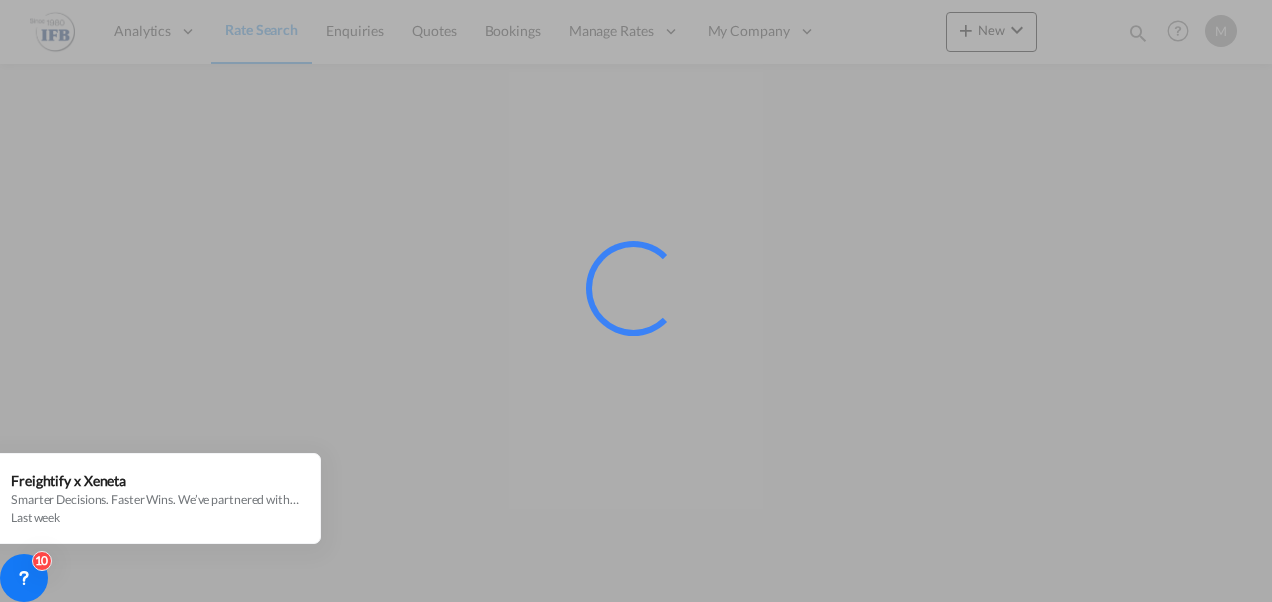 scroll, scrollTop: 0, scrollLeft: 0, axis: both 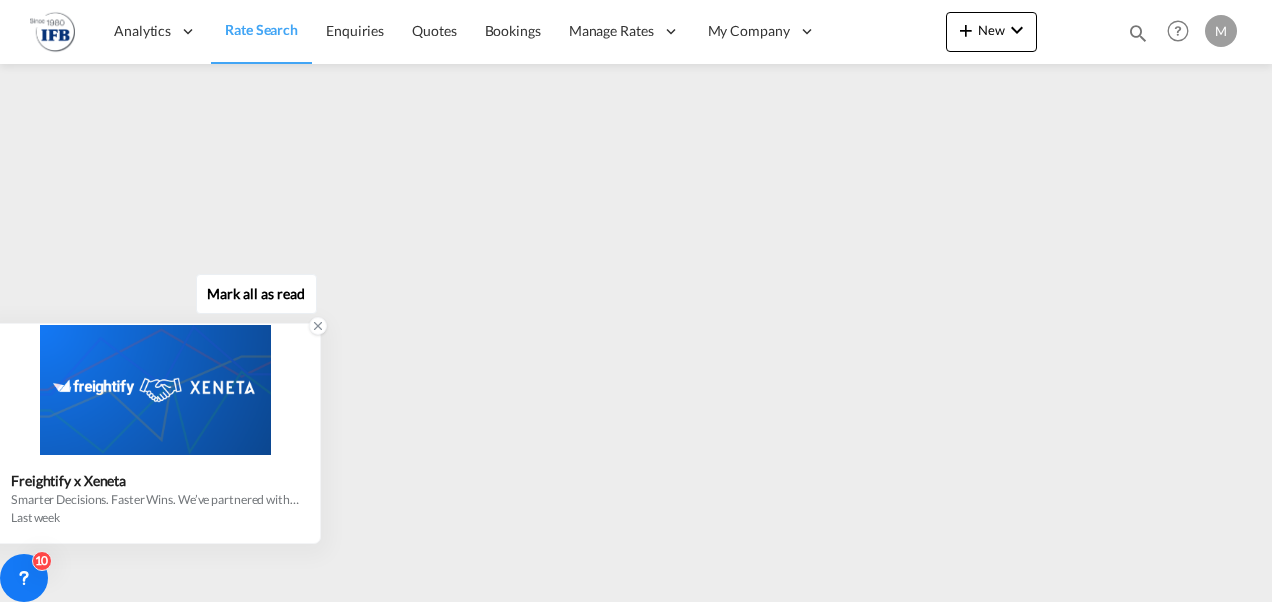 click at bounding box center (155, 390) 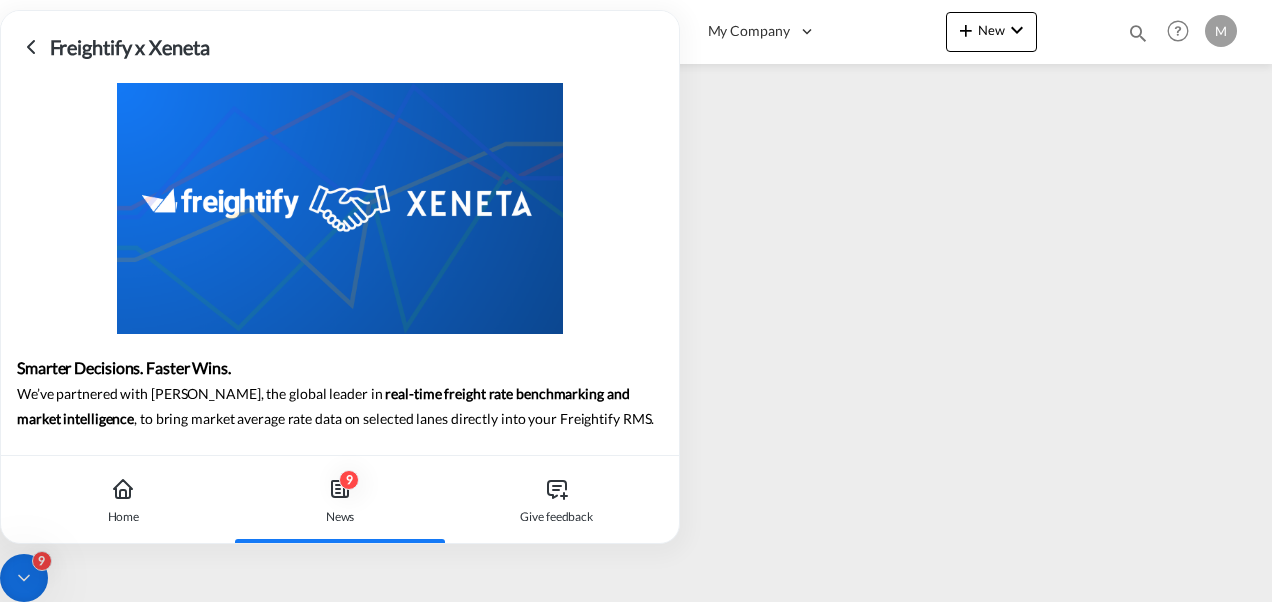 click 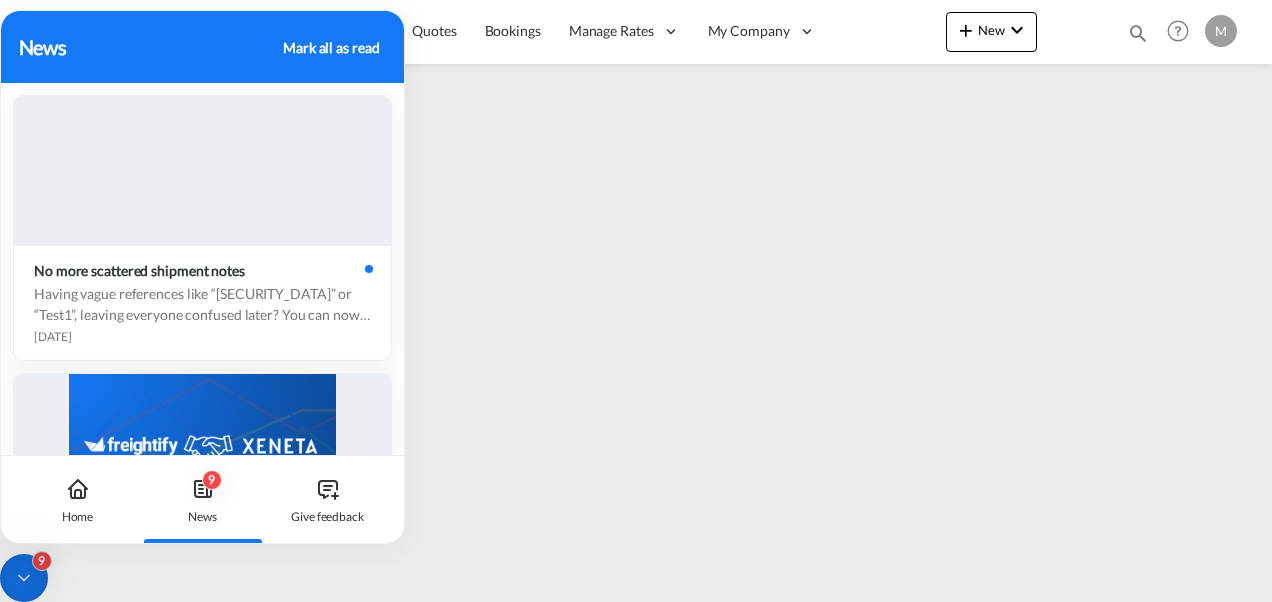 scroll, scrollTop: 100, scrollLeft: 0, axis: vertical 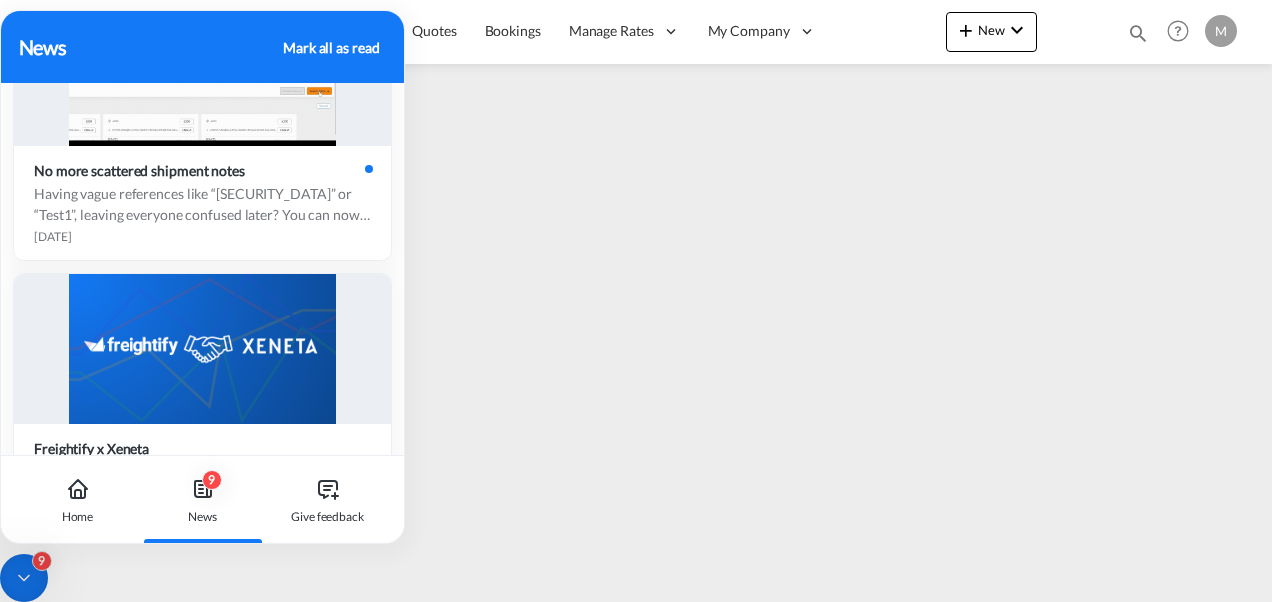 drag, startPoint x: 62, startPoint y: 40, endPoint x: 156, endPoint y: 56, distance: 95.35198 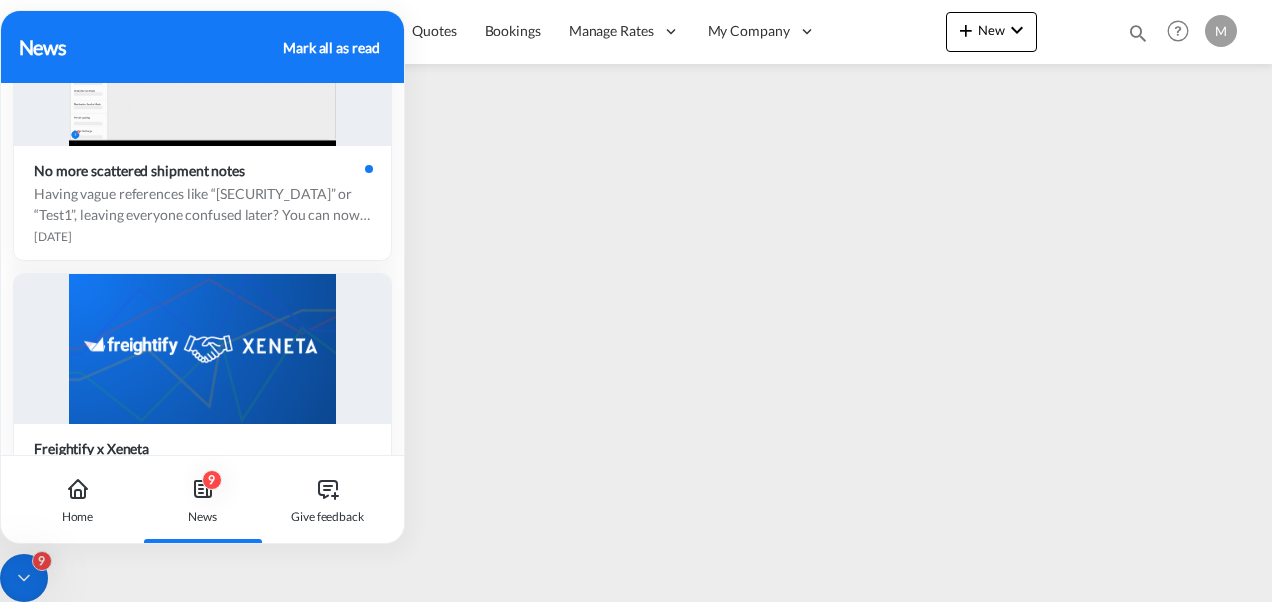 click on "News" at bounding box center (148, 47) 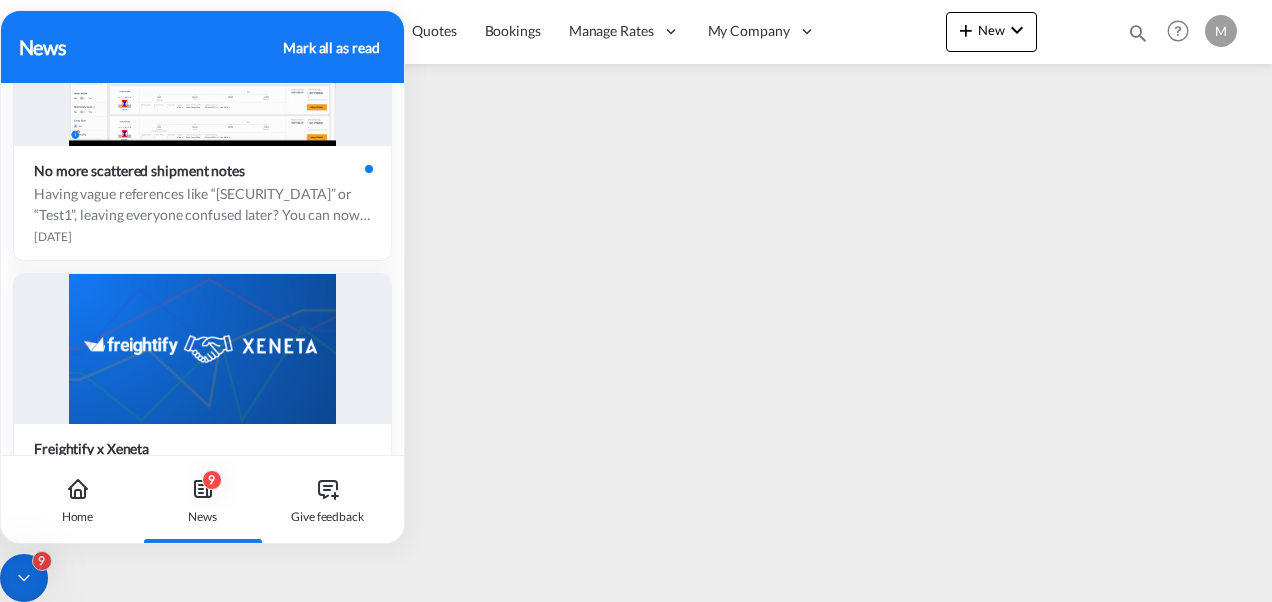 drag, startPoint x: 156, startPoint y: 56, endPoint x: 144, endPoint y: 48, distance: 14.422205 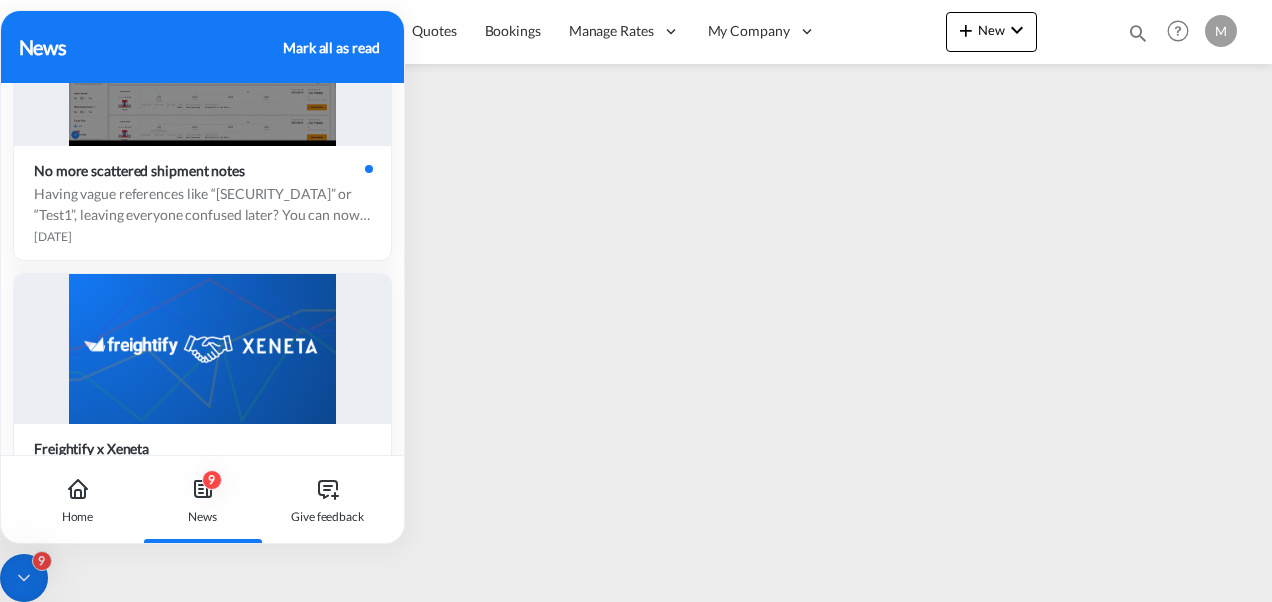 click on "News" at bounding box center [148, 47] 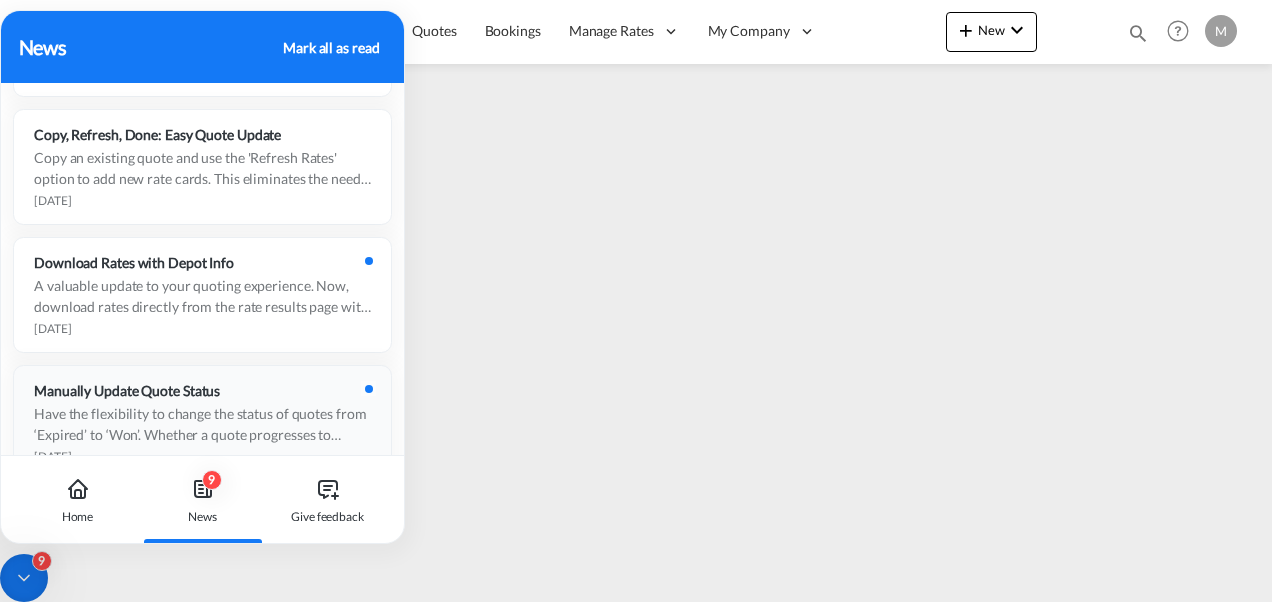 scroll, scrollTop: 2498, scrollLeft: 0, axis: vertical 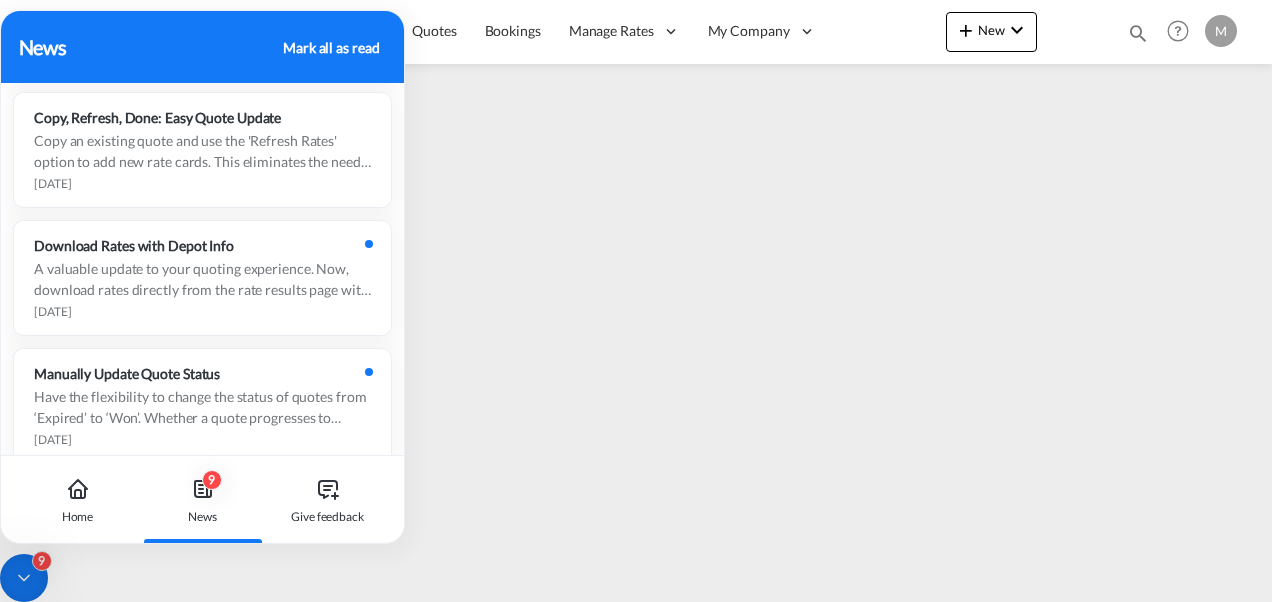 click 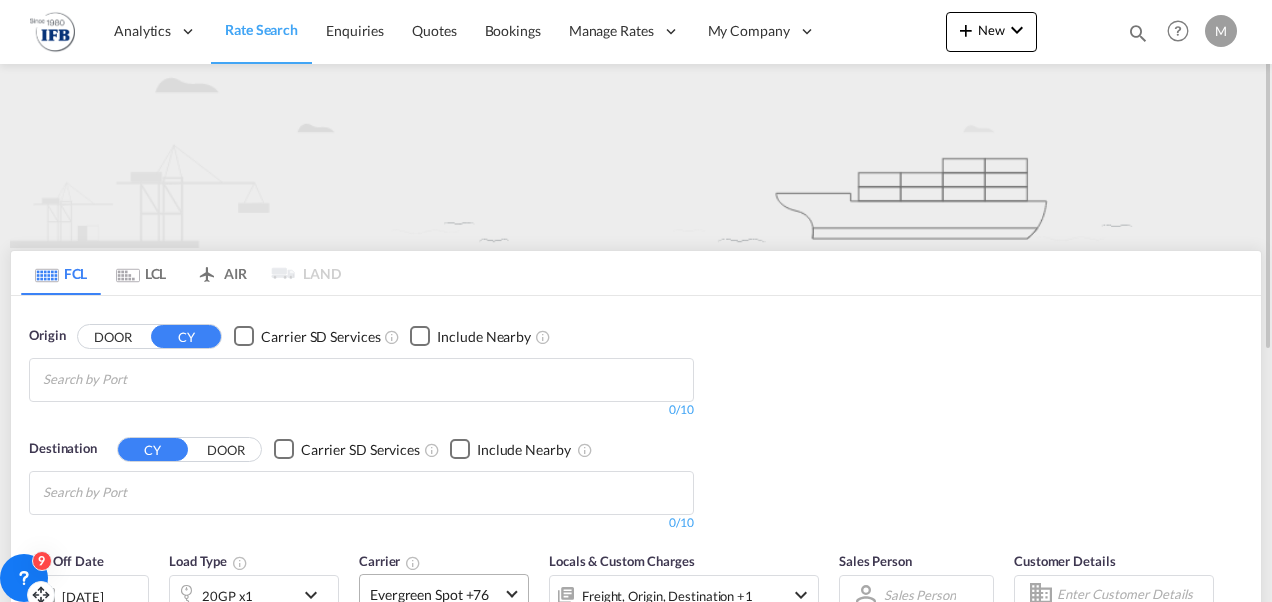 scroll, scrollTop: 300, scrollLeft: 0, axis: vertical 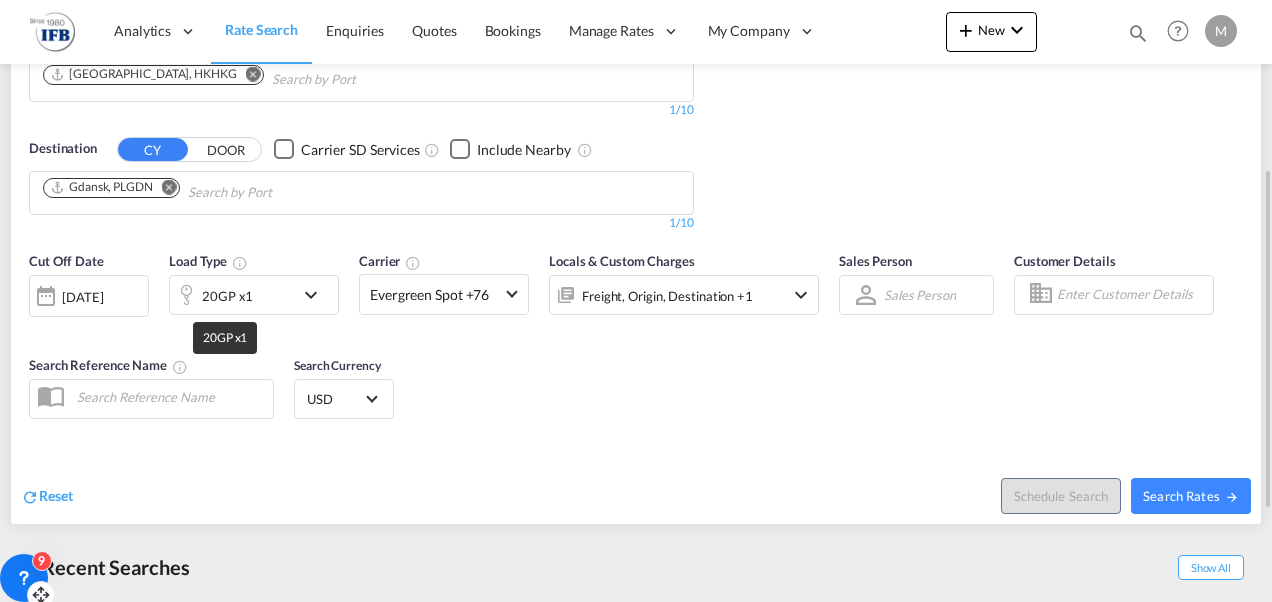 click on "20GP x1" at bounding box center (227, 296) 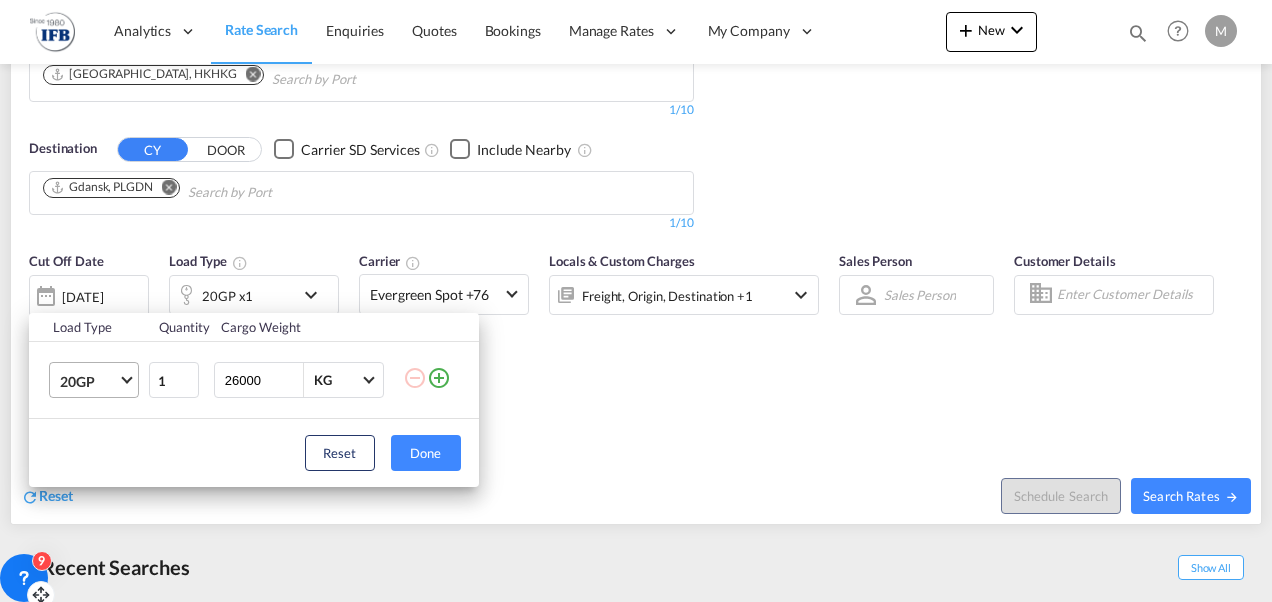 click on "20GP" at bounding box center [89, 382] 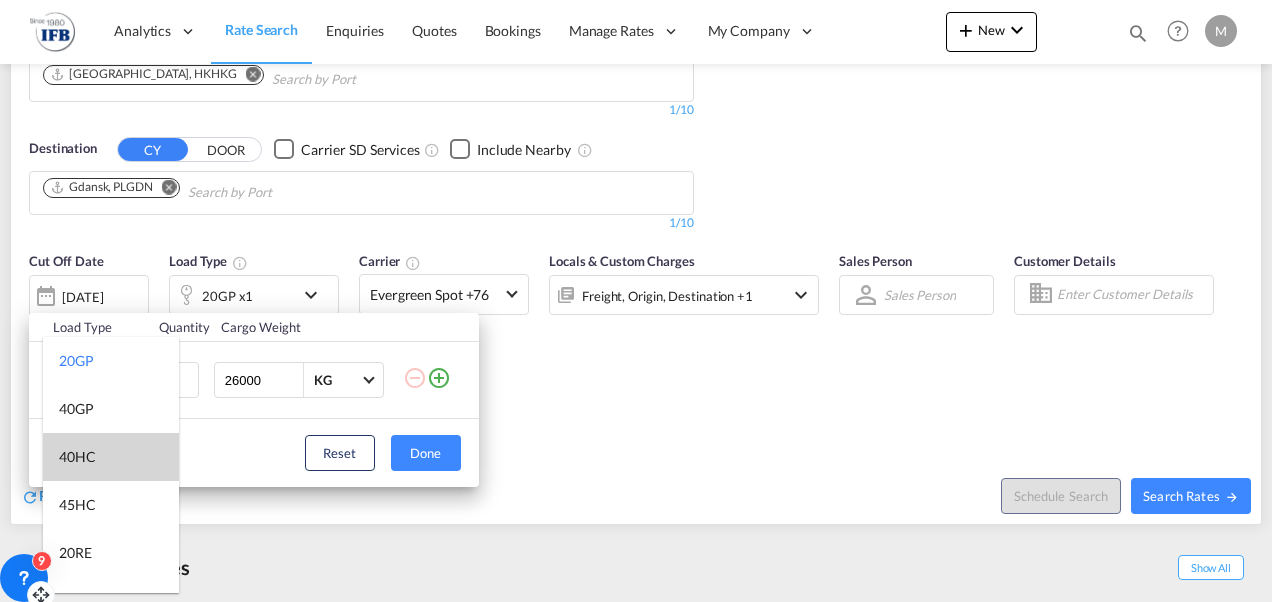 click on "40HC" at bounding box center (77, 457) 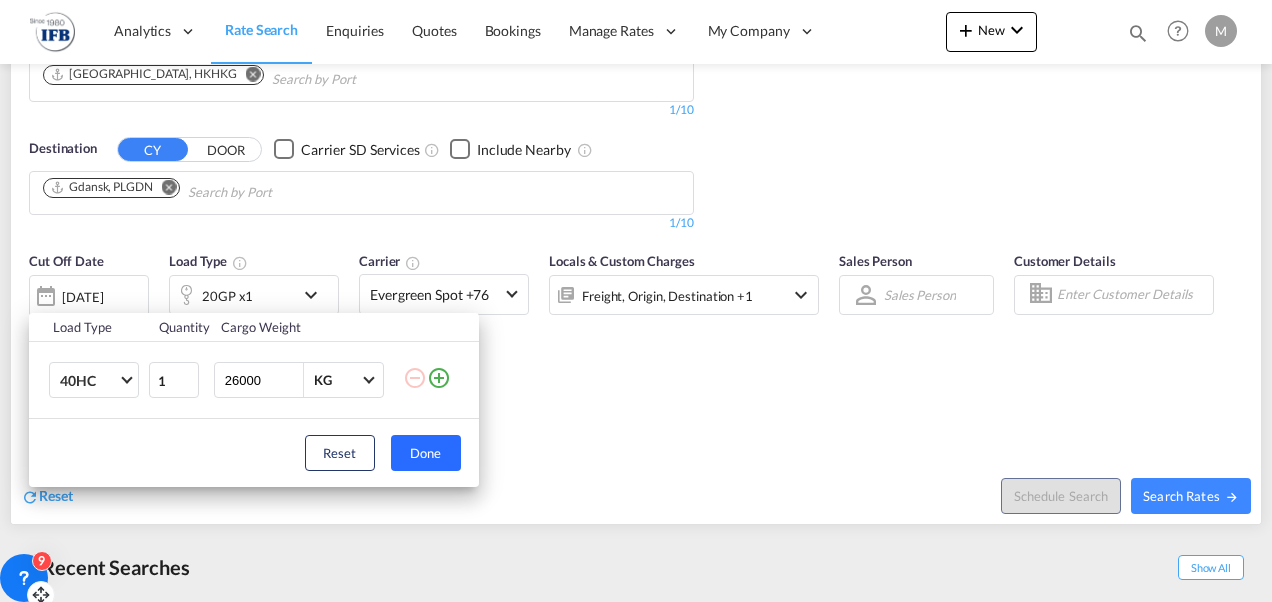 click on "Done" at bounding box center [426, 453] 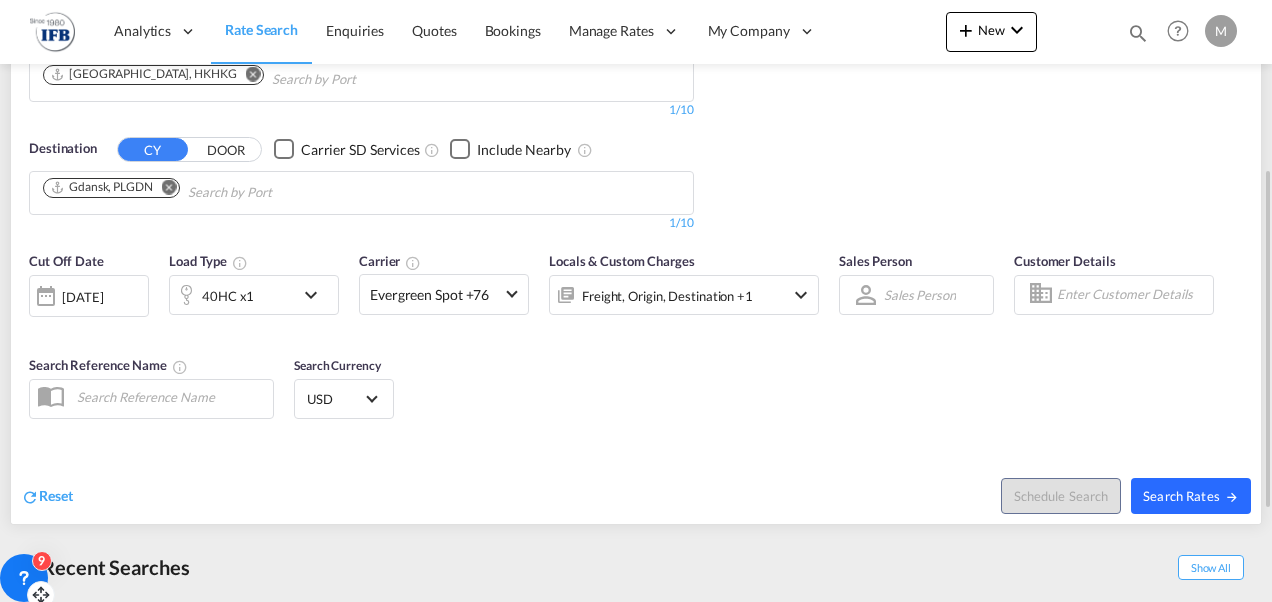 click on "Search Rates" at bounding box center [1191, 496] 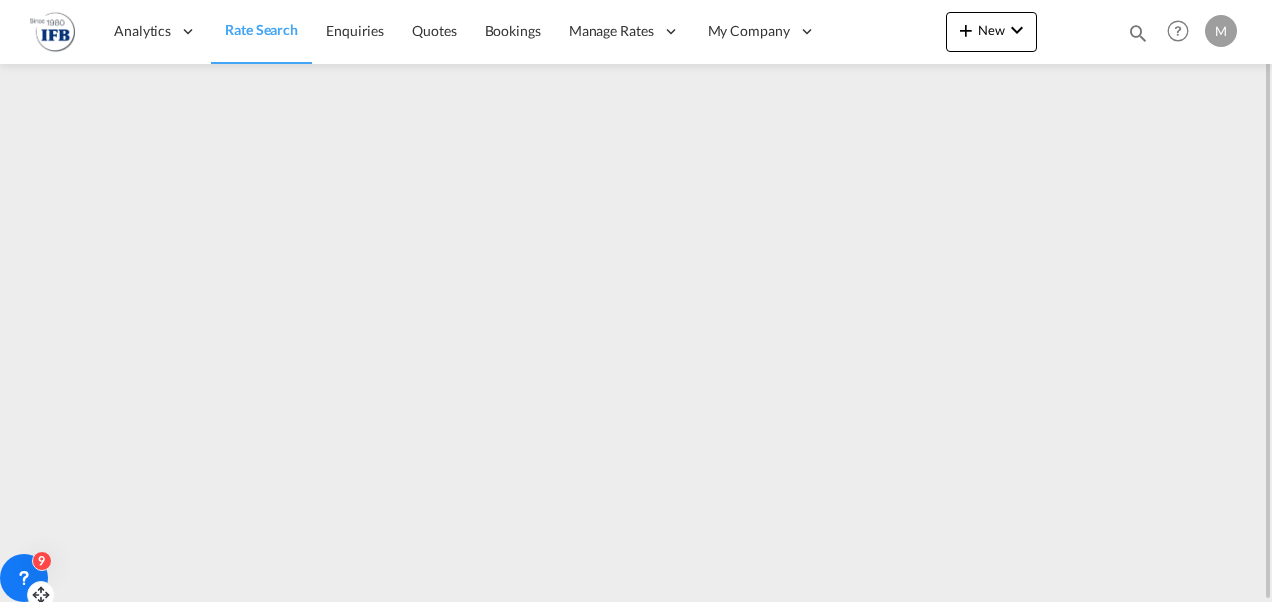 scroll, scrollTop: 0, scrollLeft: 0, axis: both 